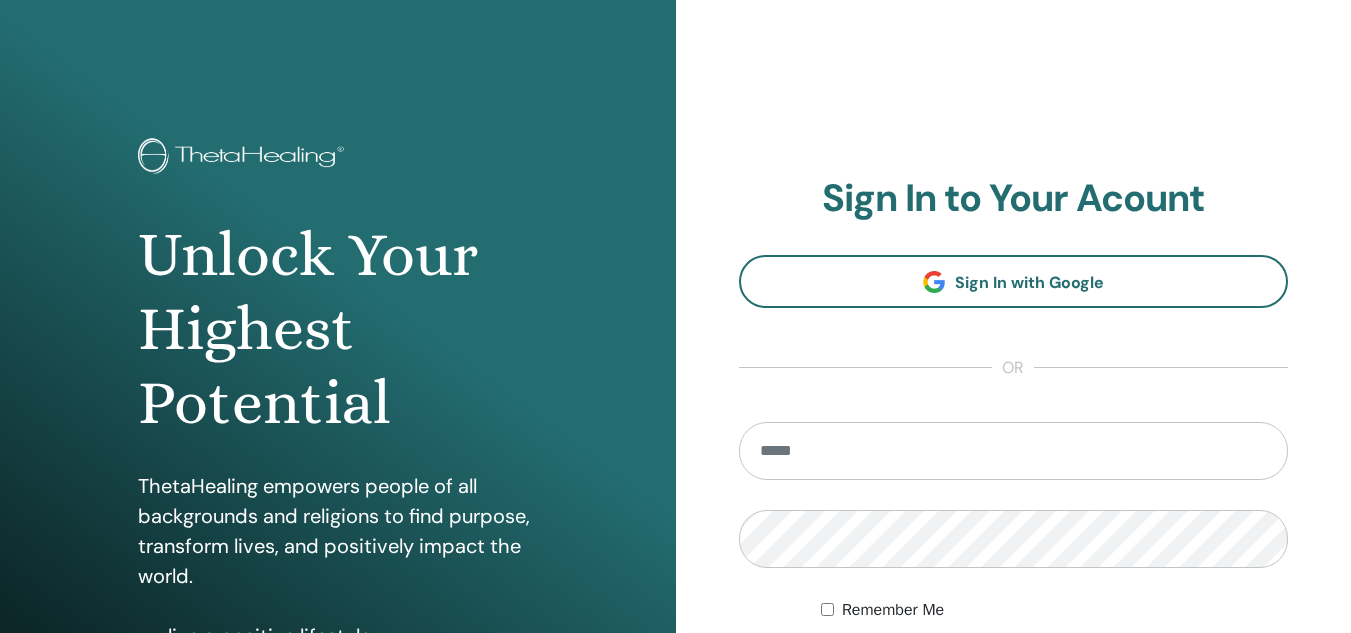 scroll, scrollTop: 0, scrollLeft: 0, axis: both 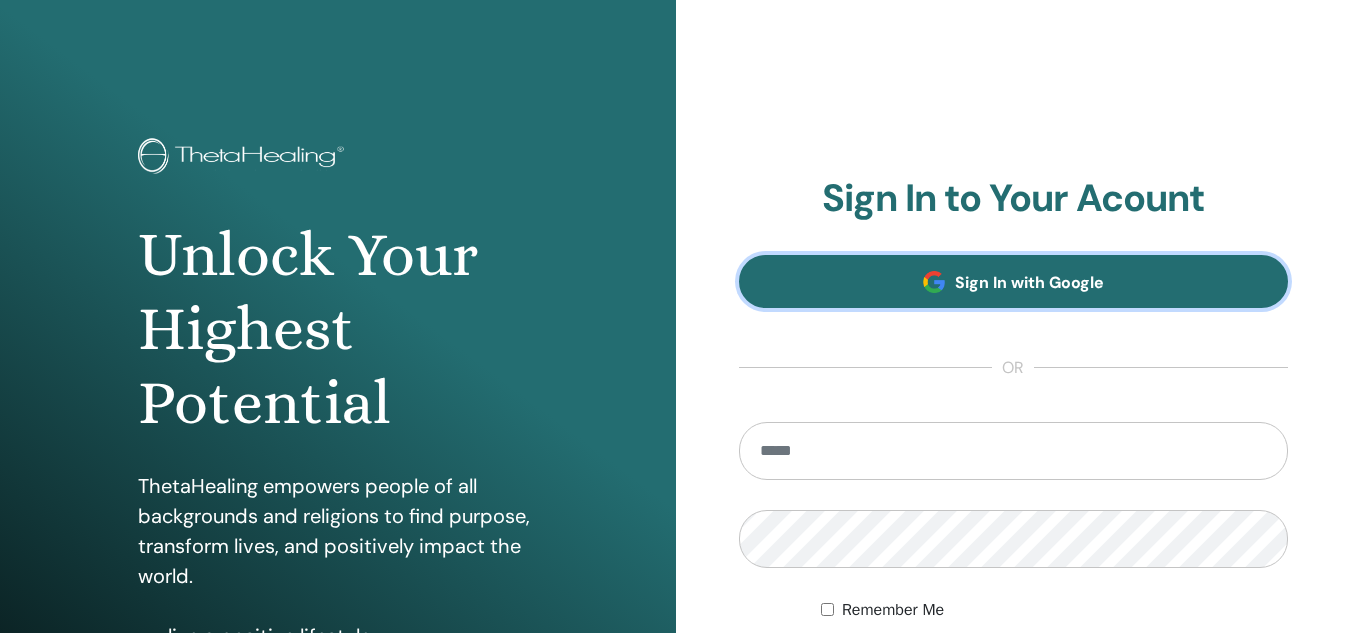 click on "Sign In with Google" at bounding box center (1014, 281) 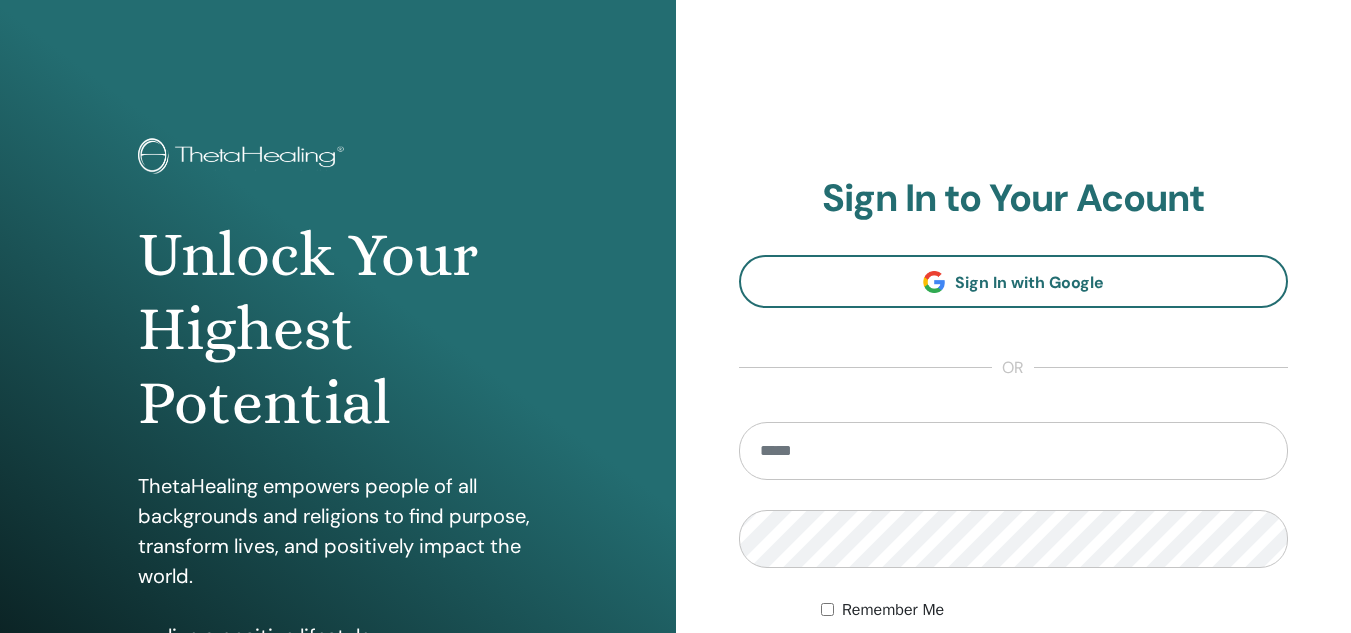 scroll, scrollTop: 0, scrollLeft: 0, axis: both 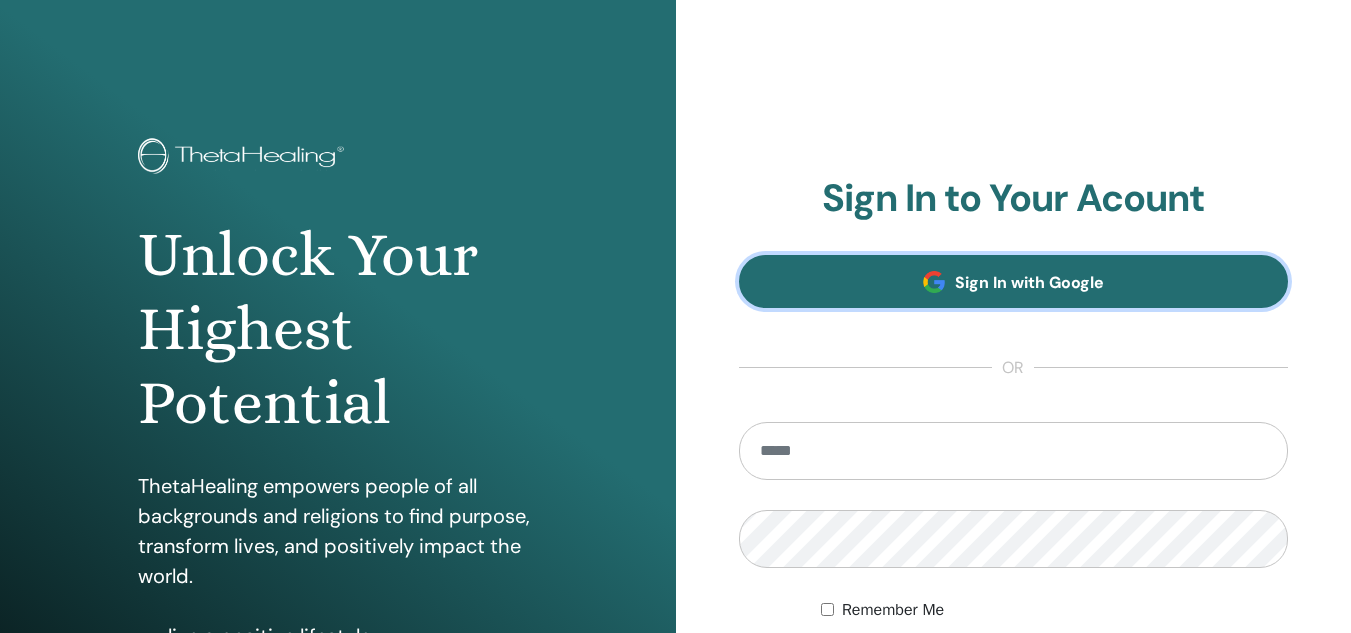 click on "Sign In with Google" at bounding box center (1029, 282) 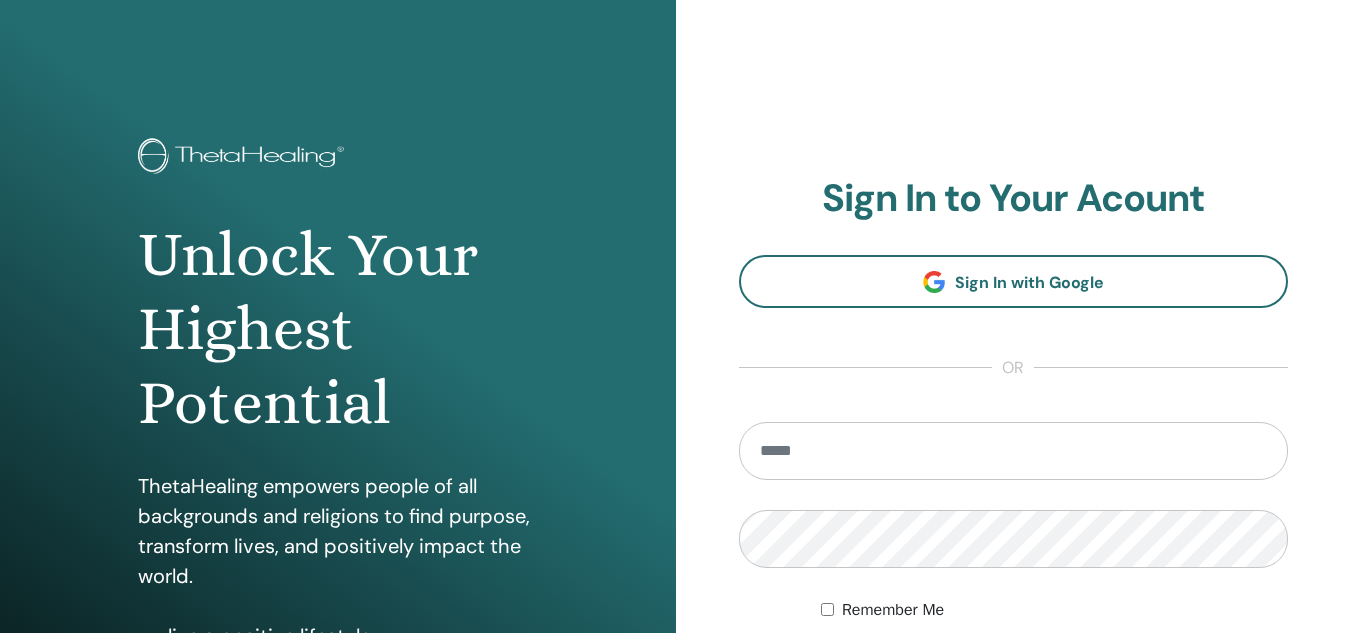 scroll, scrollTop: 0, scrollLeft: 0, axis: both 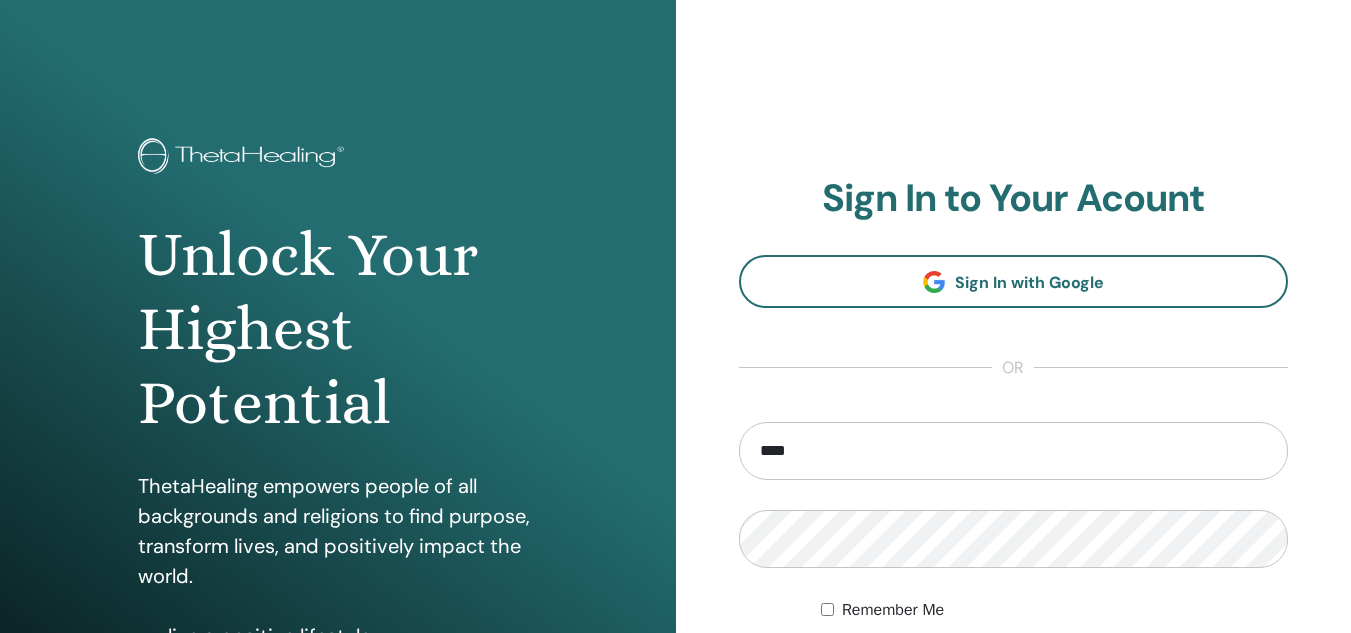 type on "**********" 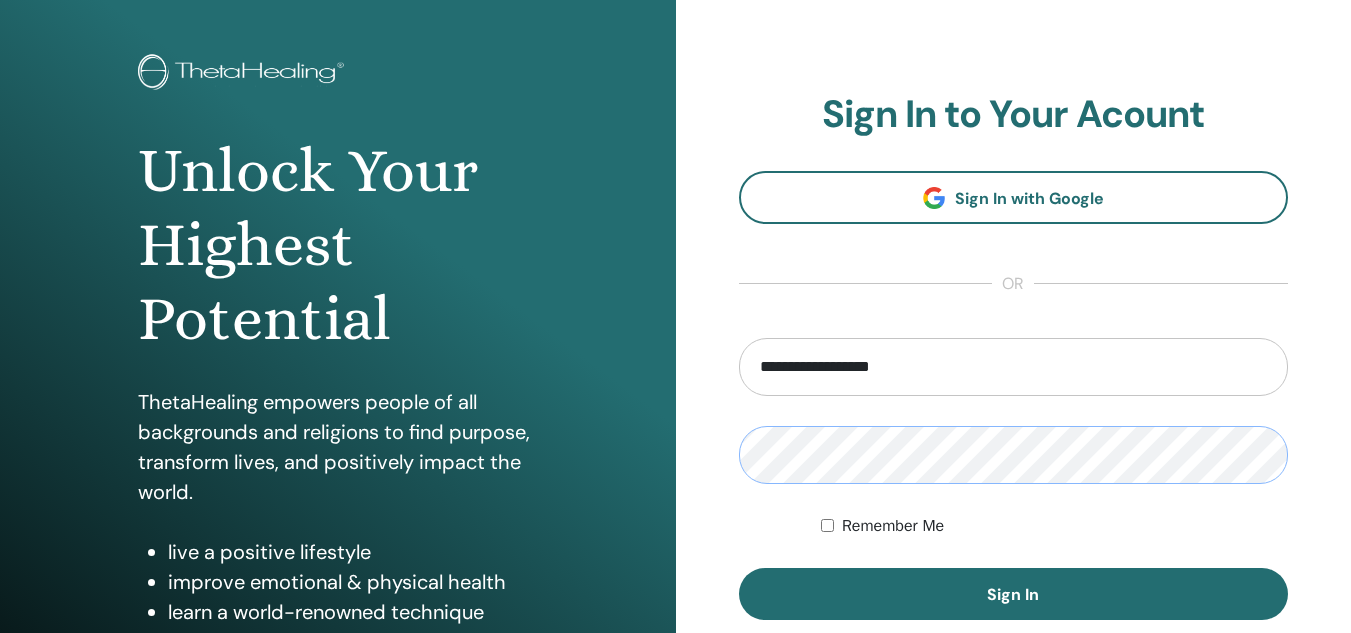 scroll, scrollTop: 200, scrollLeft: 0, axis: vertical 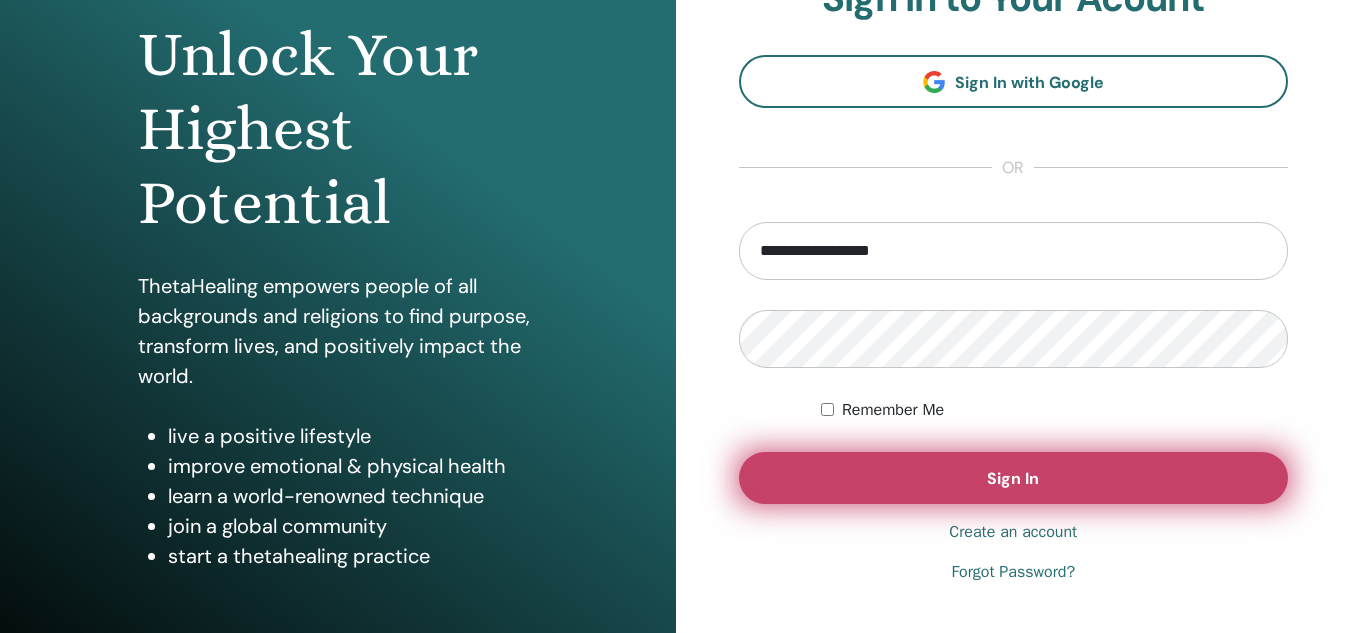 click on "Sign In" at bounding box center [1014, 478] 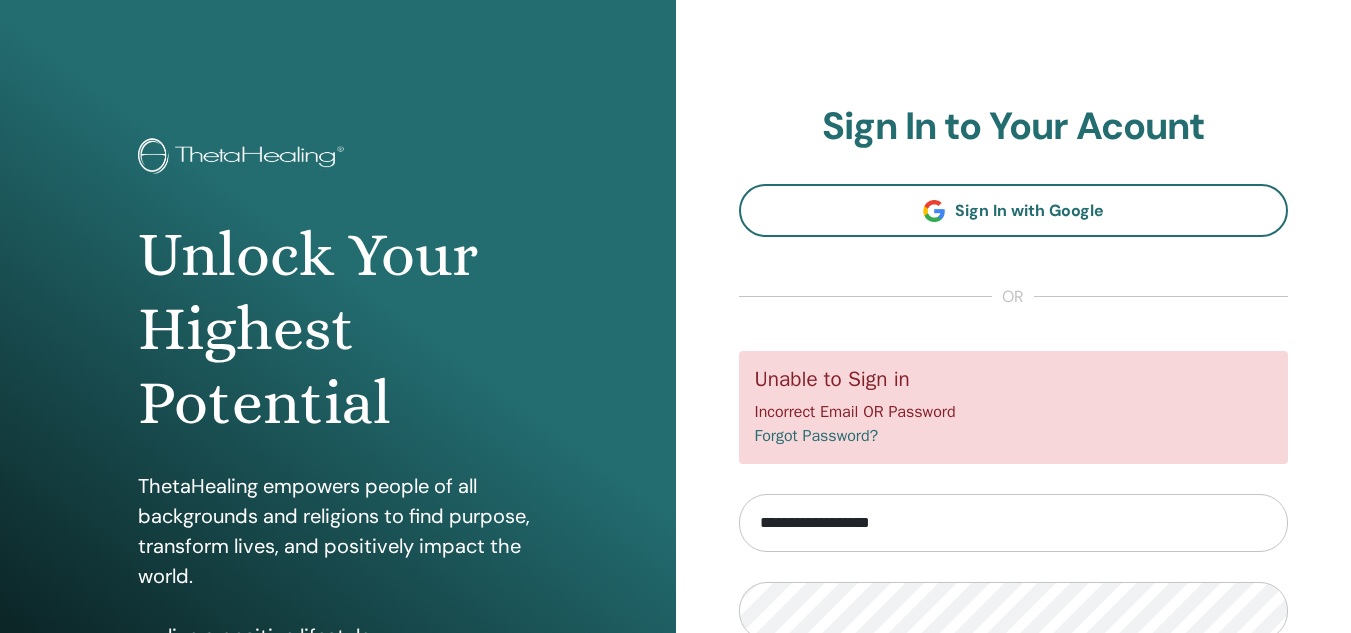 scroll, scrollTop: 0, scrollLeft: 0, axis: both 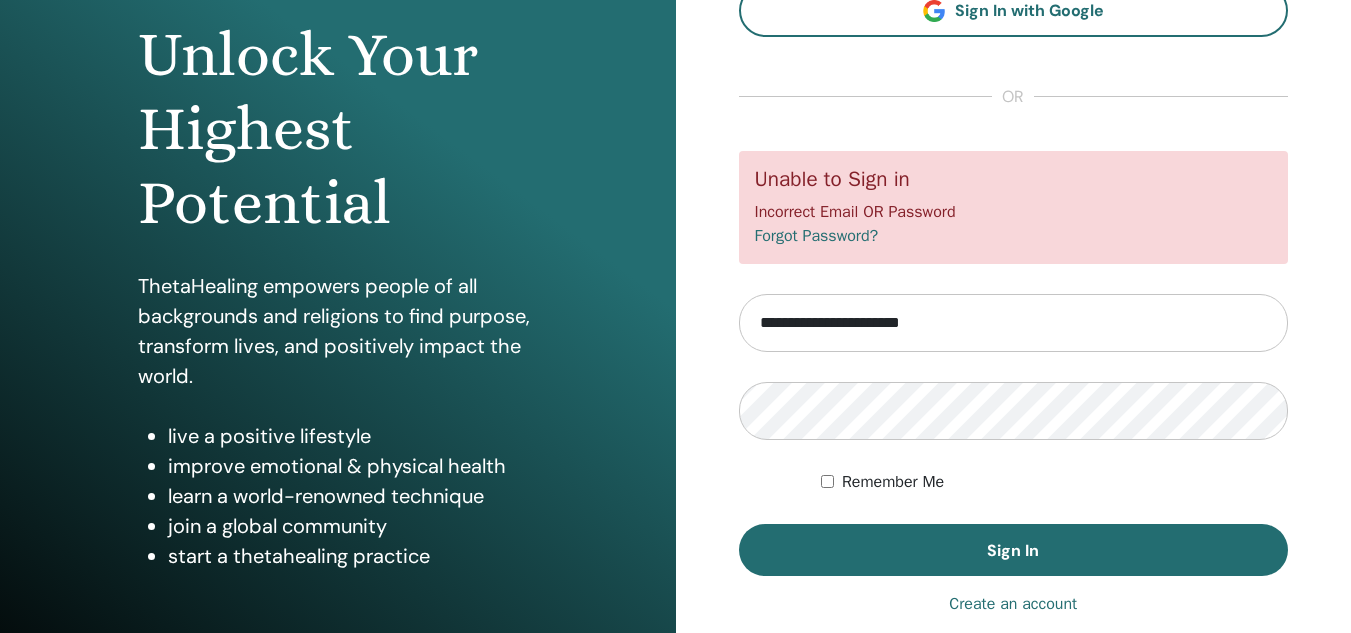 type on "**********" 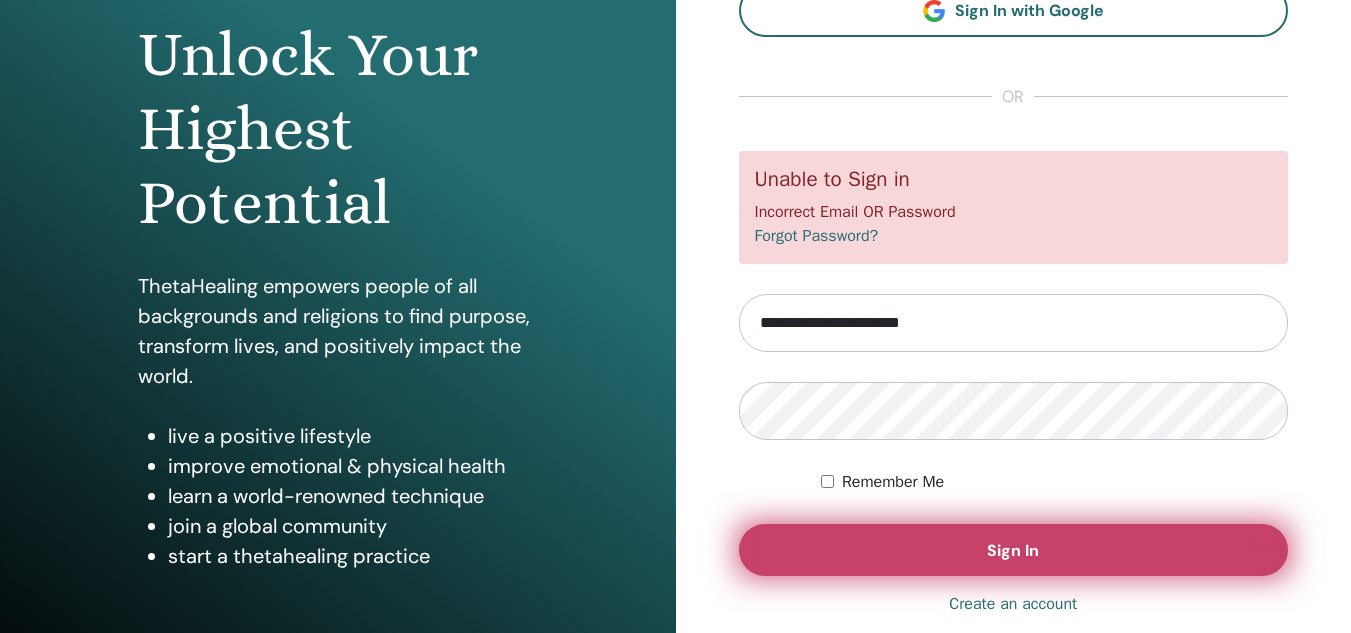 click on "Sign In" at bounding box center (1014, 550) 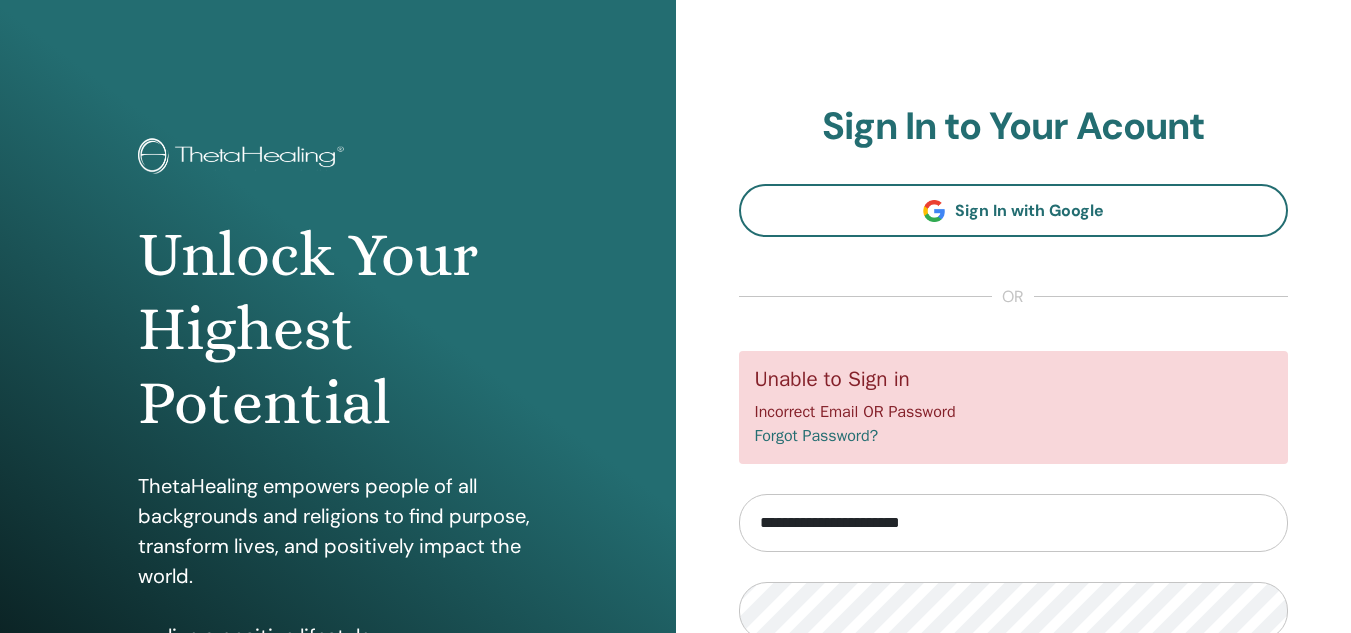 scroll, scrollTop: 0, scrollLeft: 0, axis: both 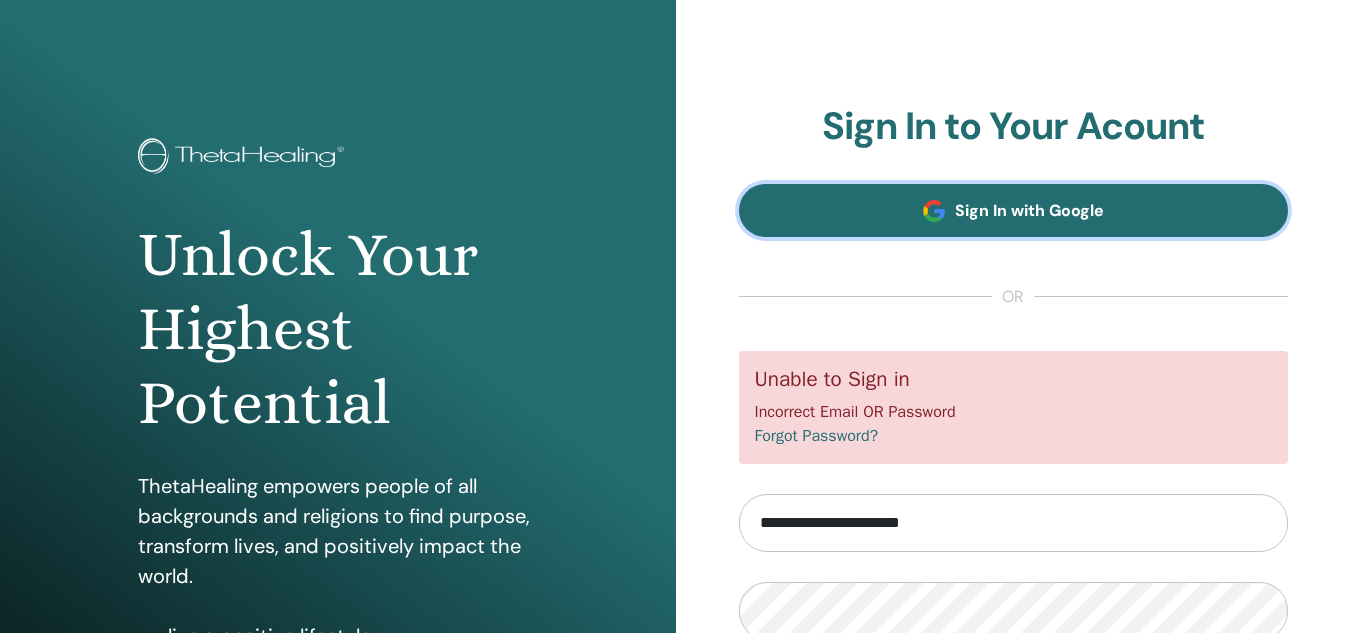 click on "Sign In with Google" at bounding box center (1029, 210) 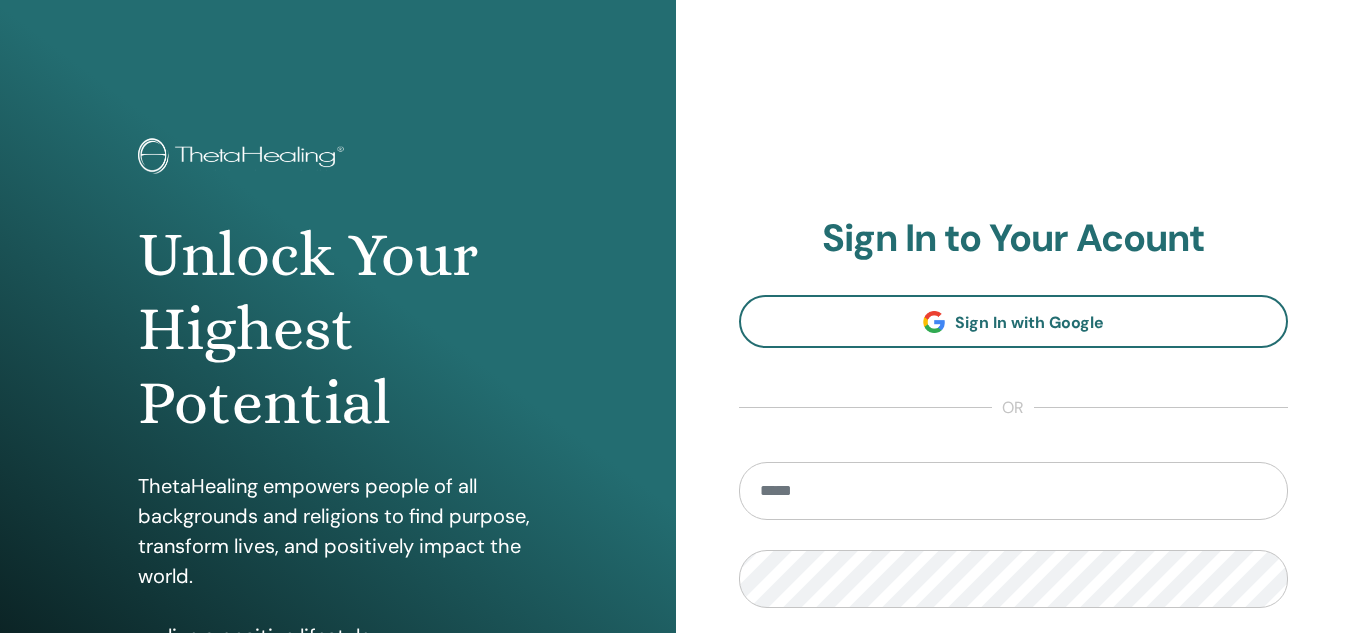 scroll, scrollTop: 0, scrollLeft: 0, axis: both 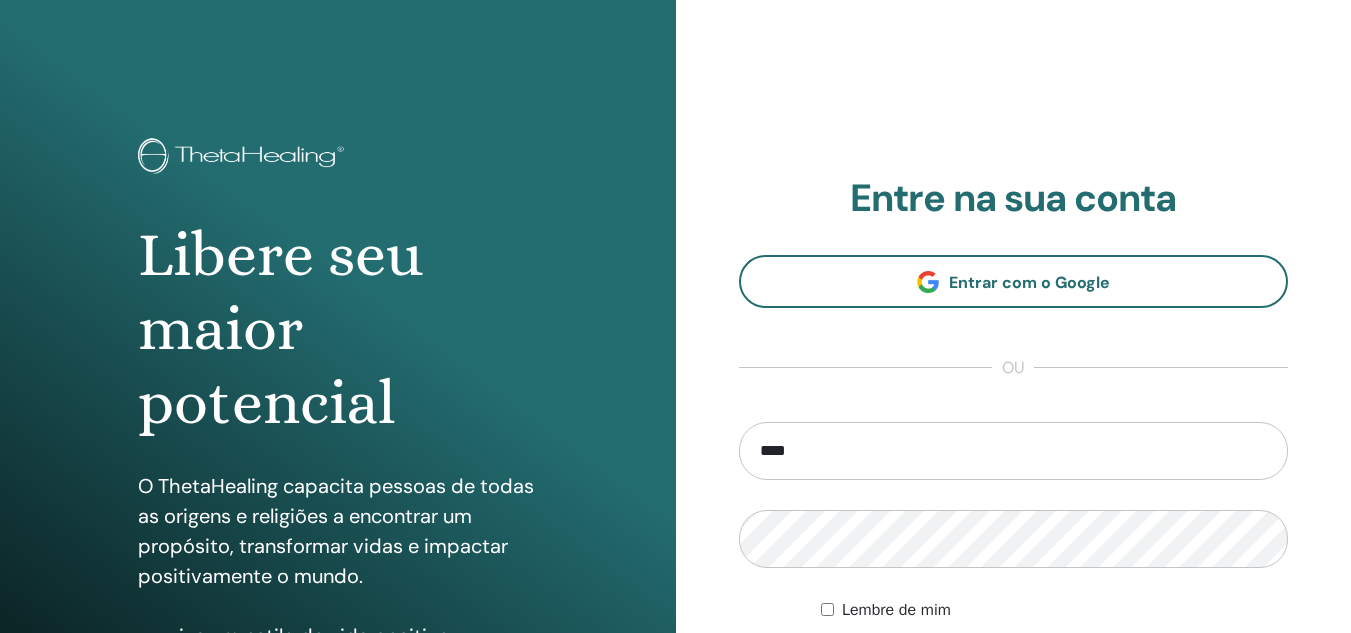 type on "**********" 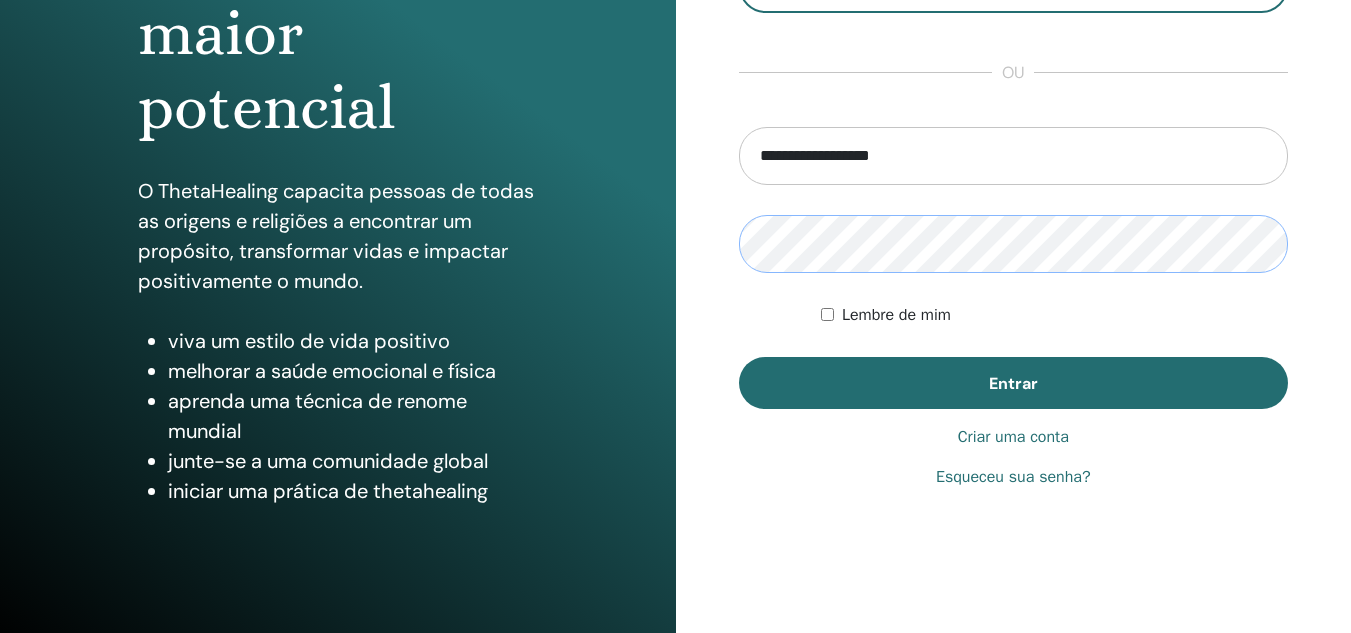 scroll, scrollTop: 300, scrollLeft: 0, axis: vertical 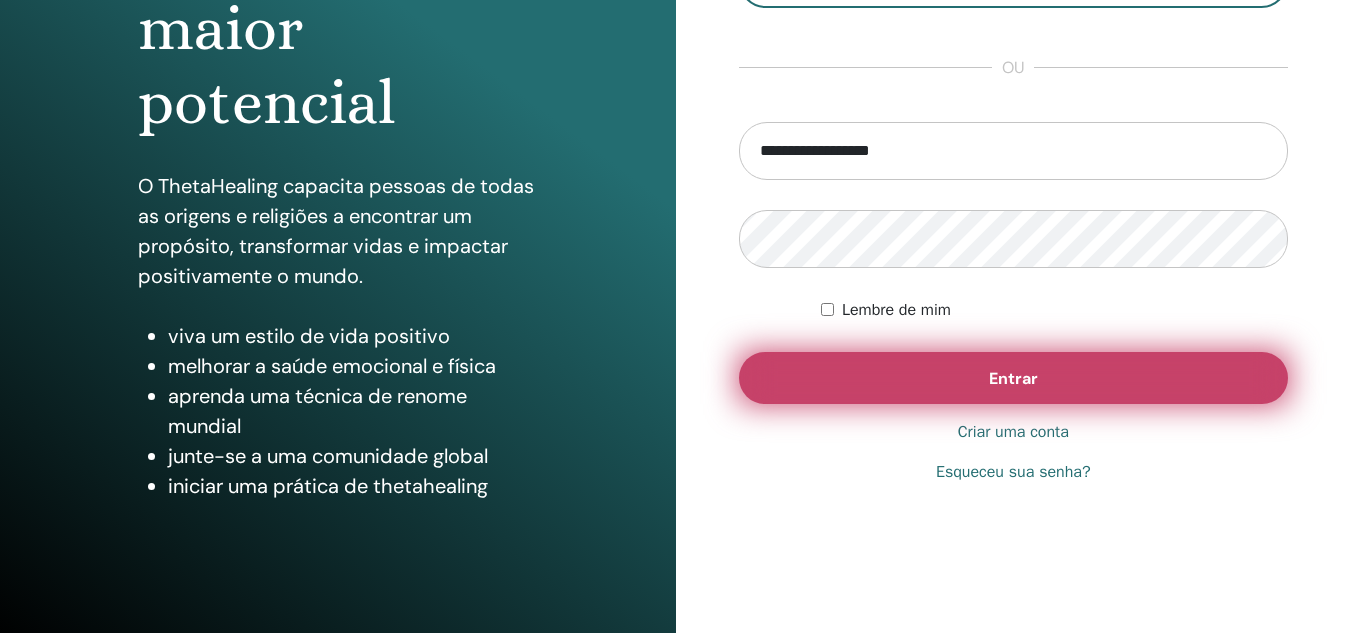 click on "Entrar" at bounding box center [1013, 378] 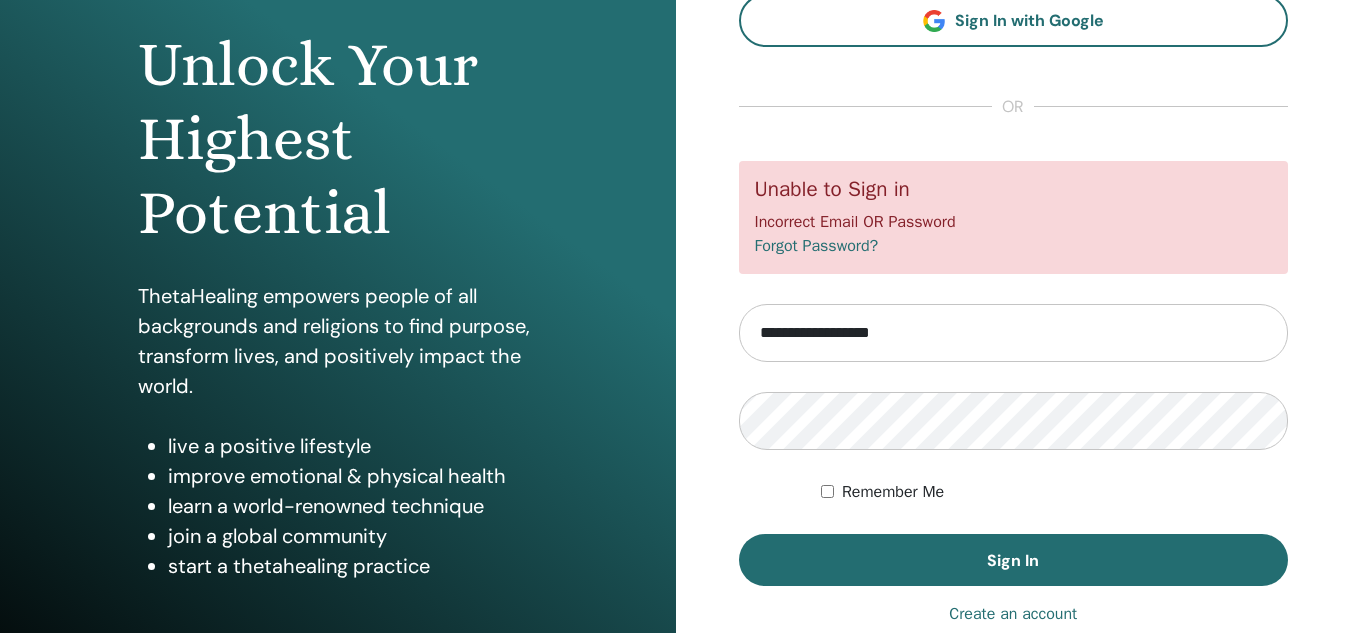 scroll, scrollTop: 300, scrollLeft: 0, axis: vertical 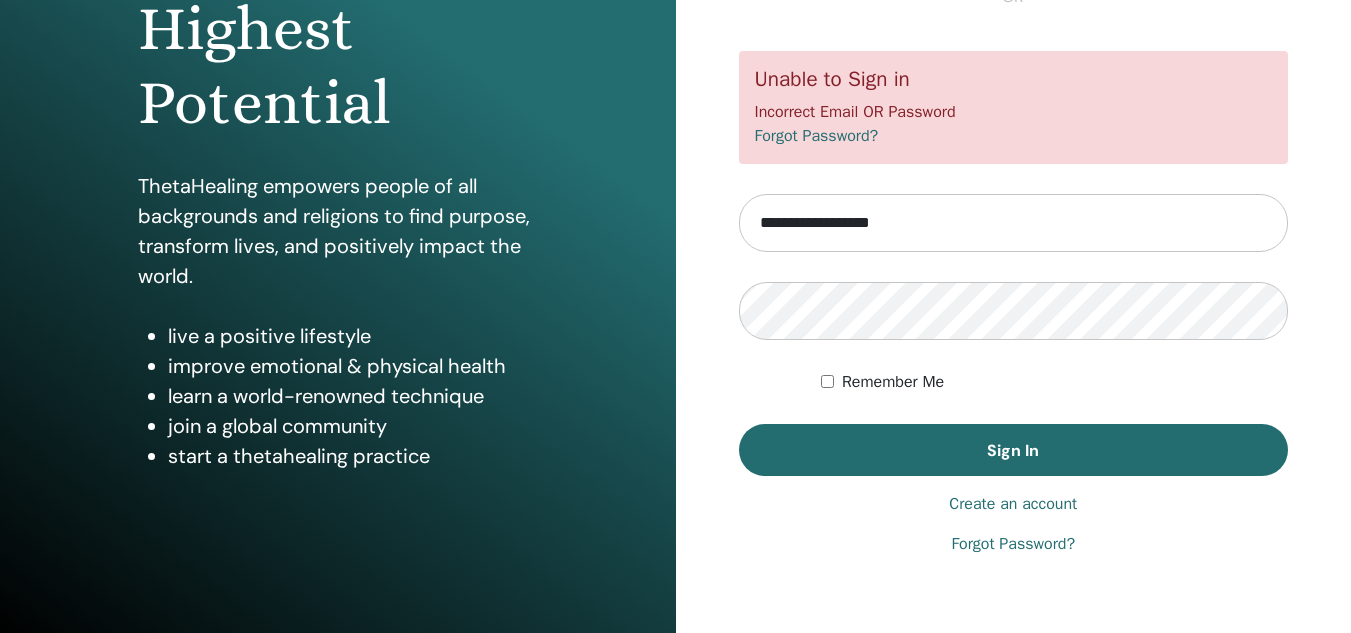 click on "Create an account" at bounding box center [1013, 504] 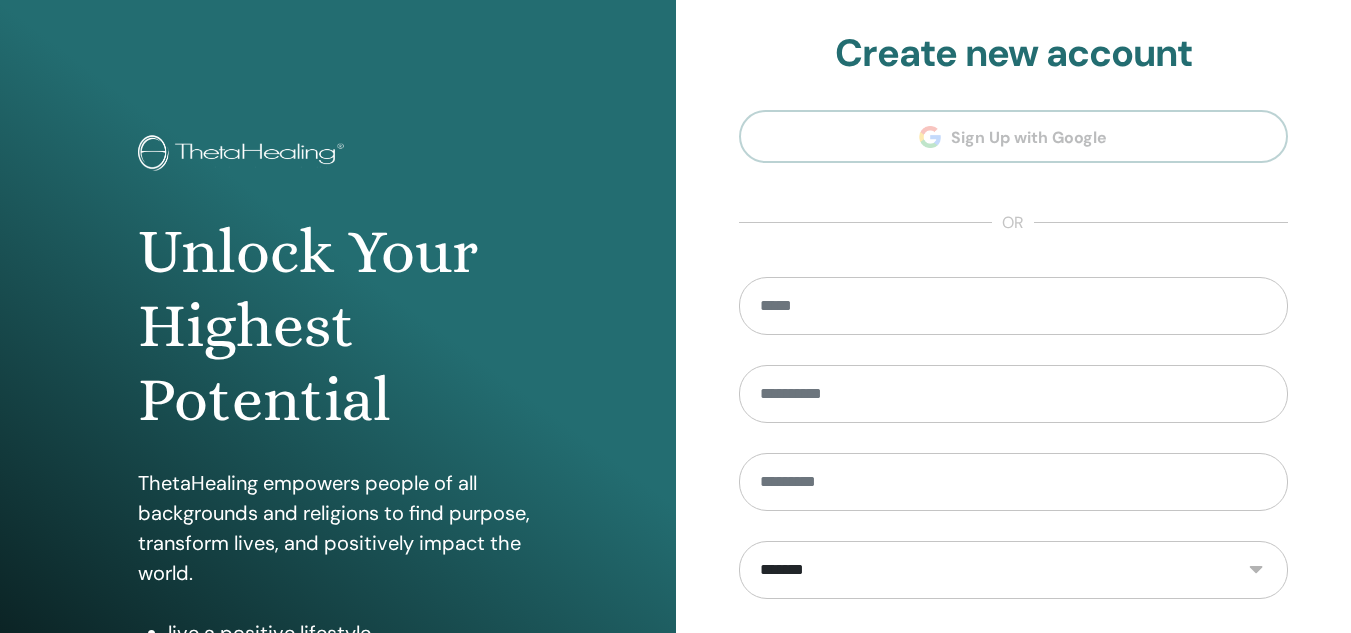scroll, scrollTop: 0, scrollLeft: 0, axis: both 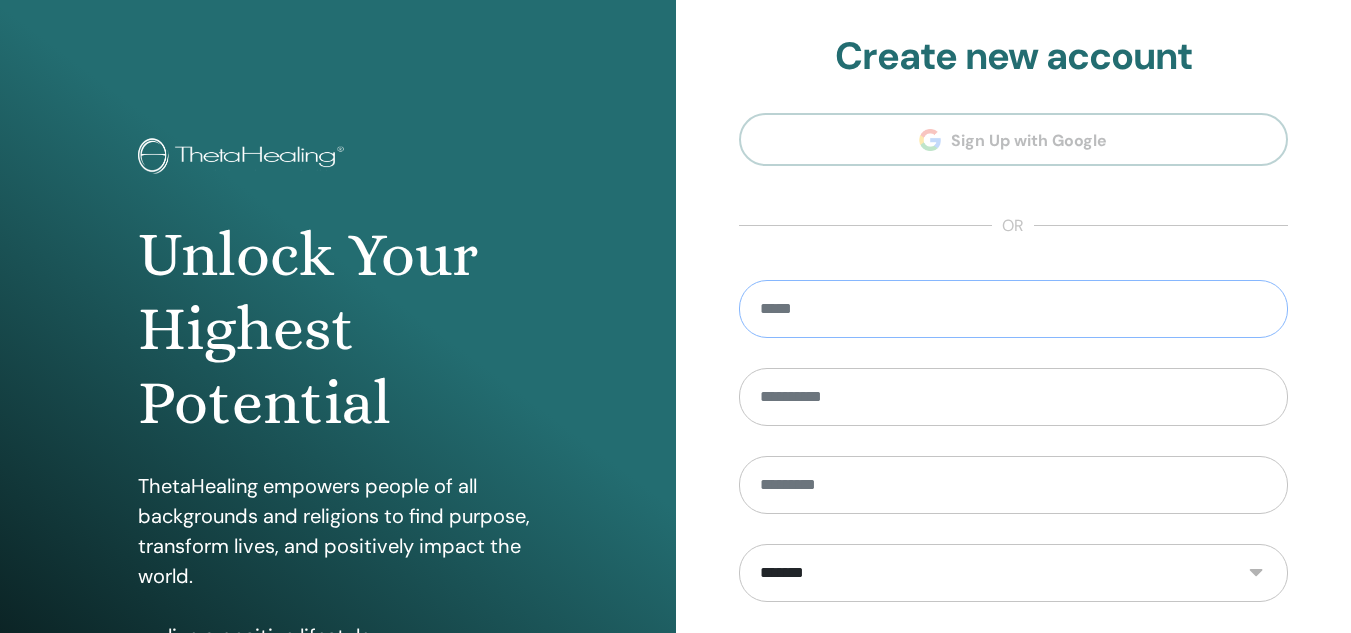 click at bounding box center [1014, 309] 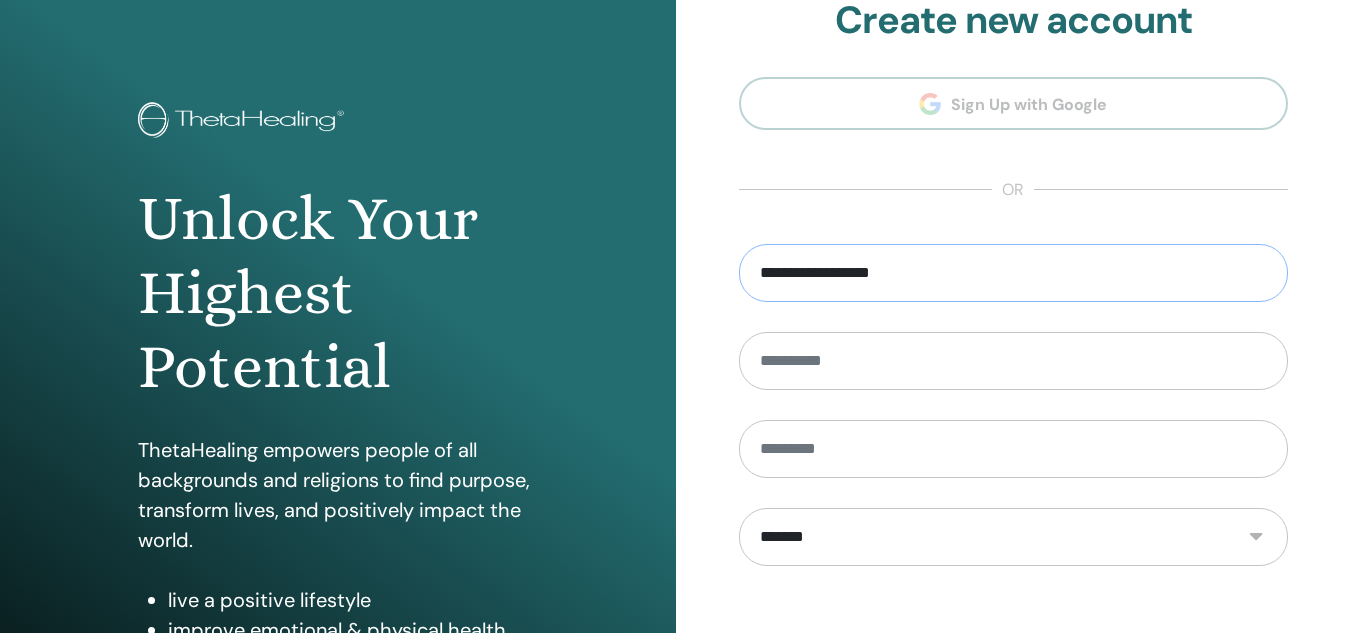 scroll, scrollTop: 0, scrollLeft: 0, axis: both 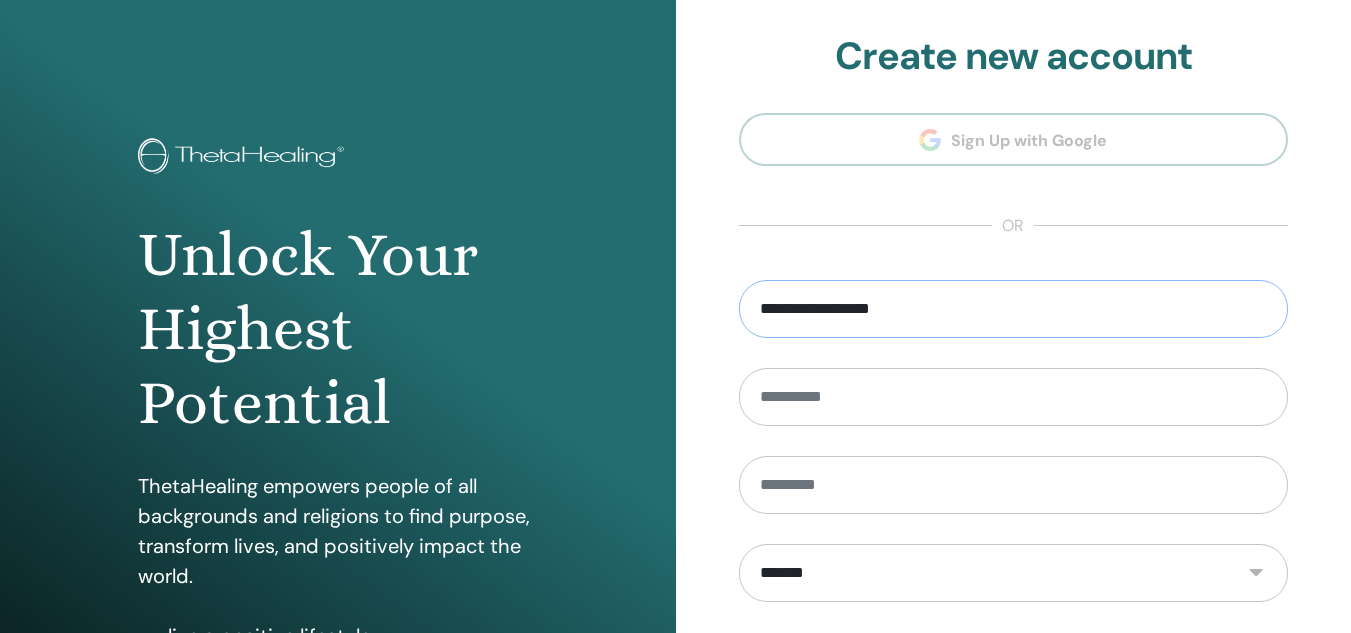 type on "**********" 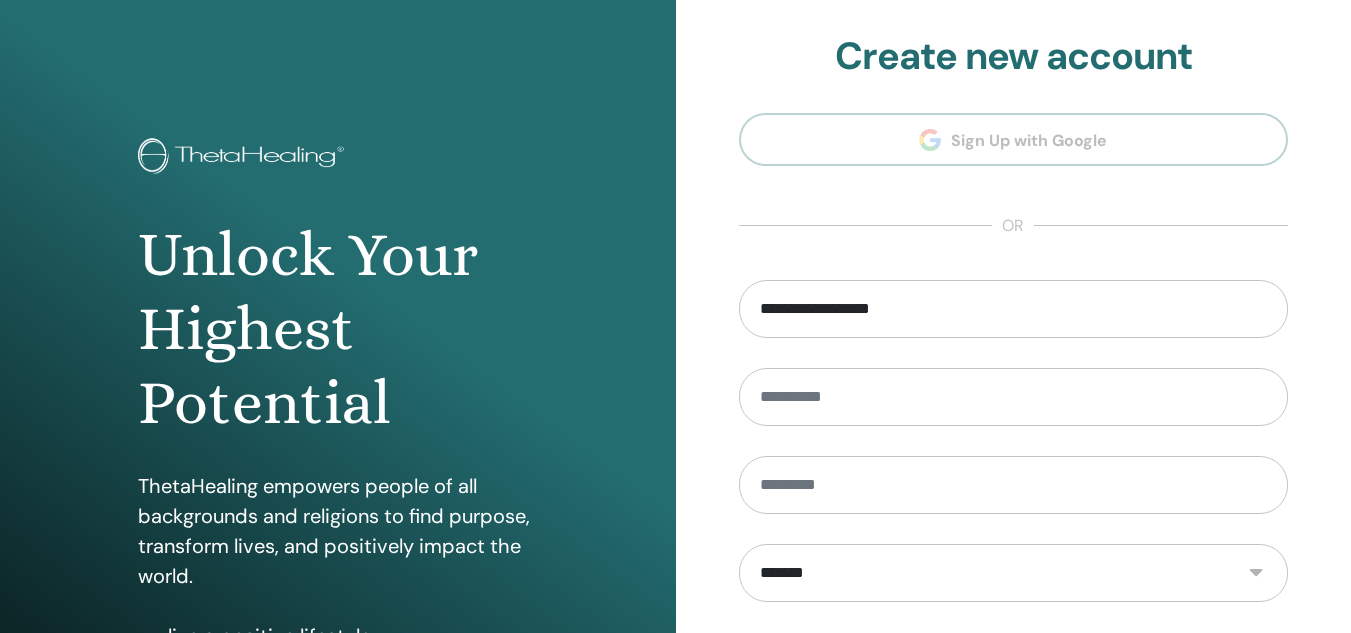 click on "**********" at bounding box center [1014, 452] 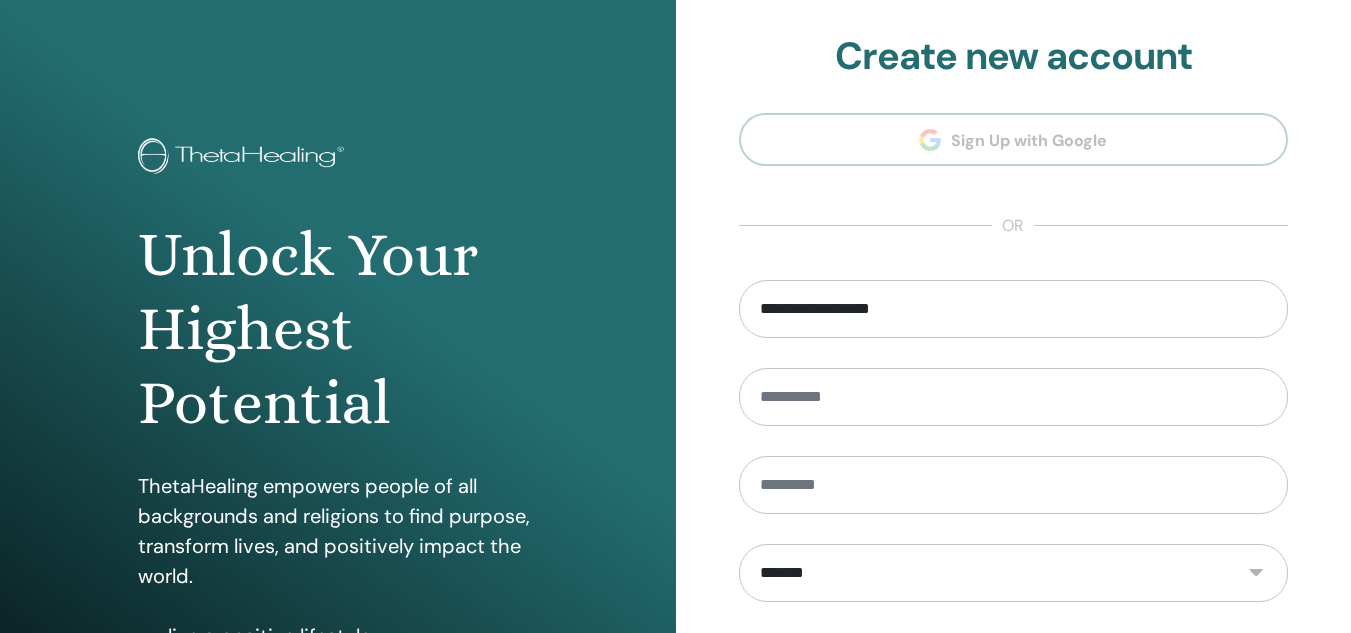 click on "Create new account" at bounding box center (1014, 57) 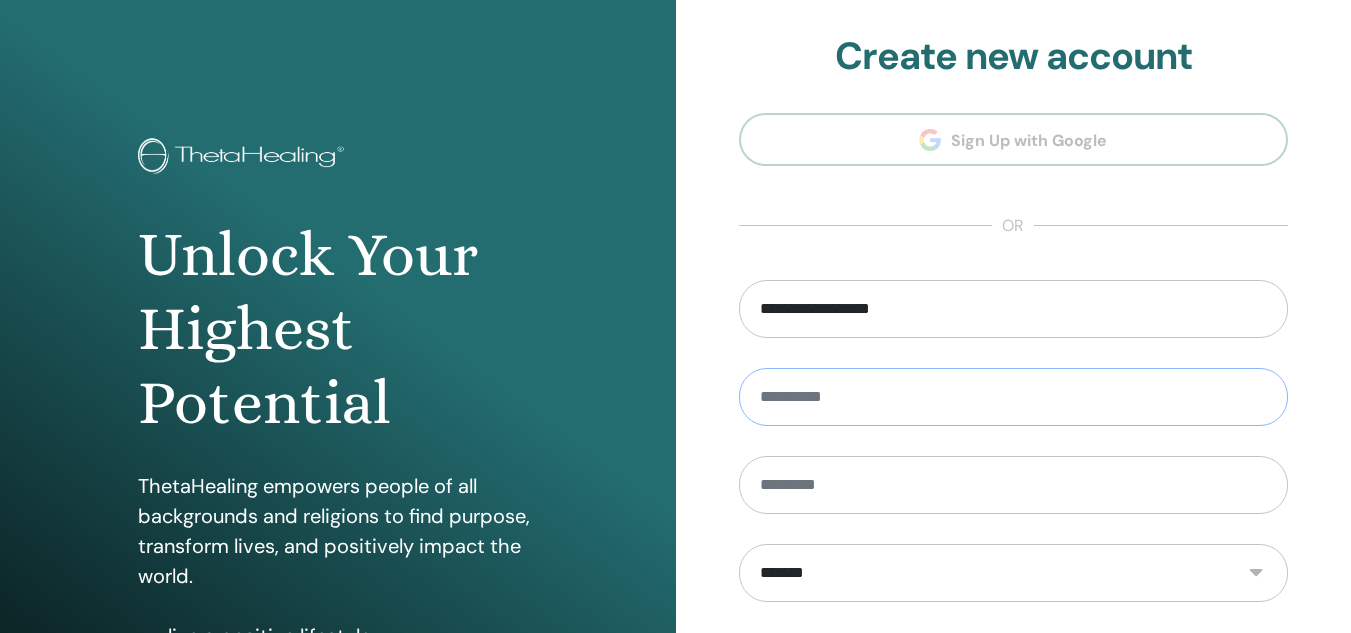 click at bounding box center [1014, 397] 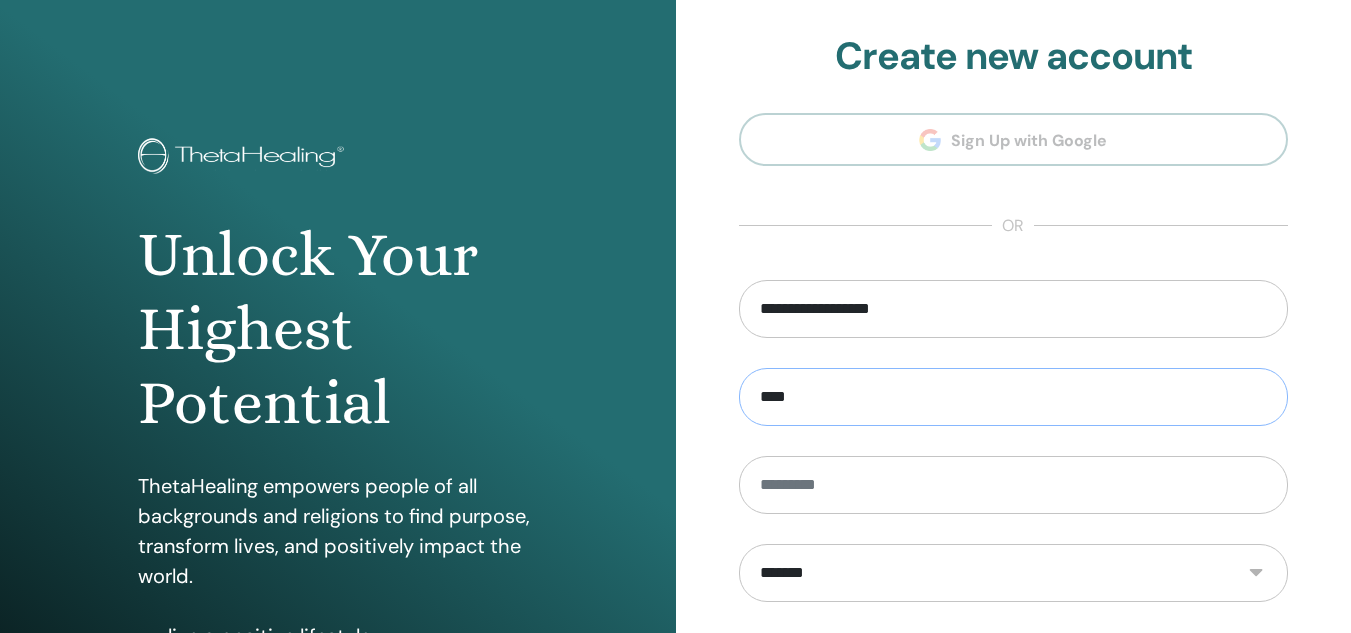 type on "****" 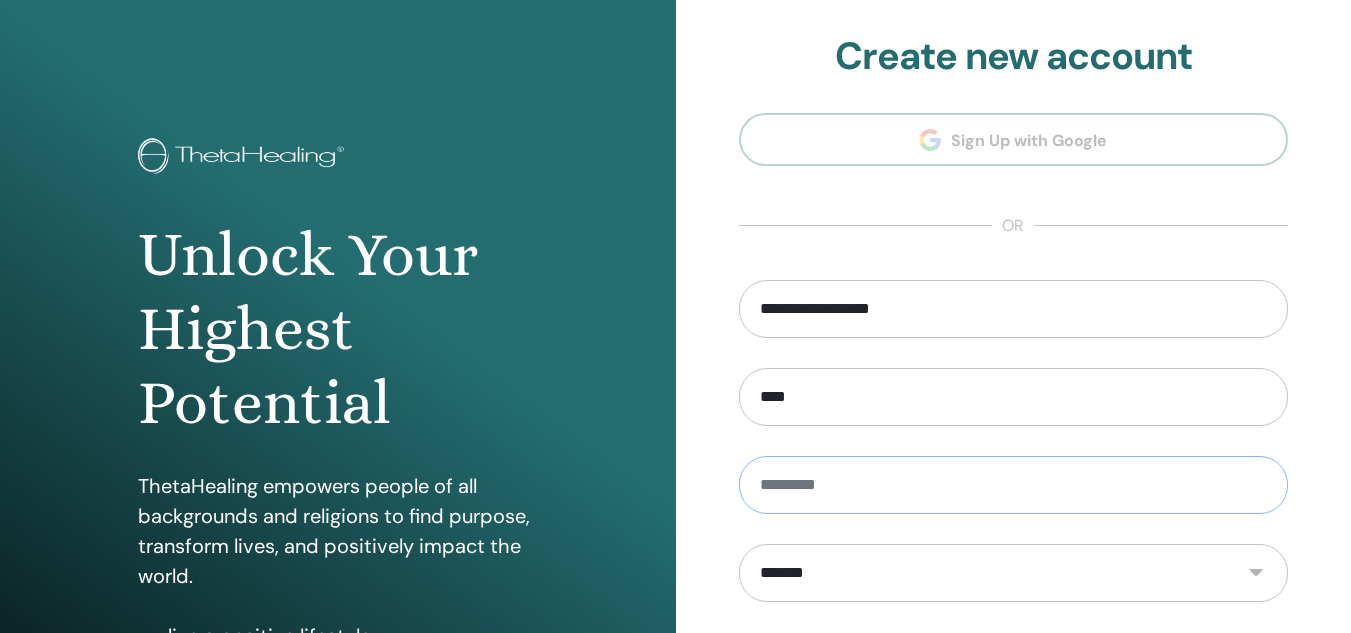 click at bounding box center (1014, 485) 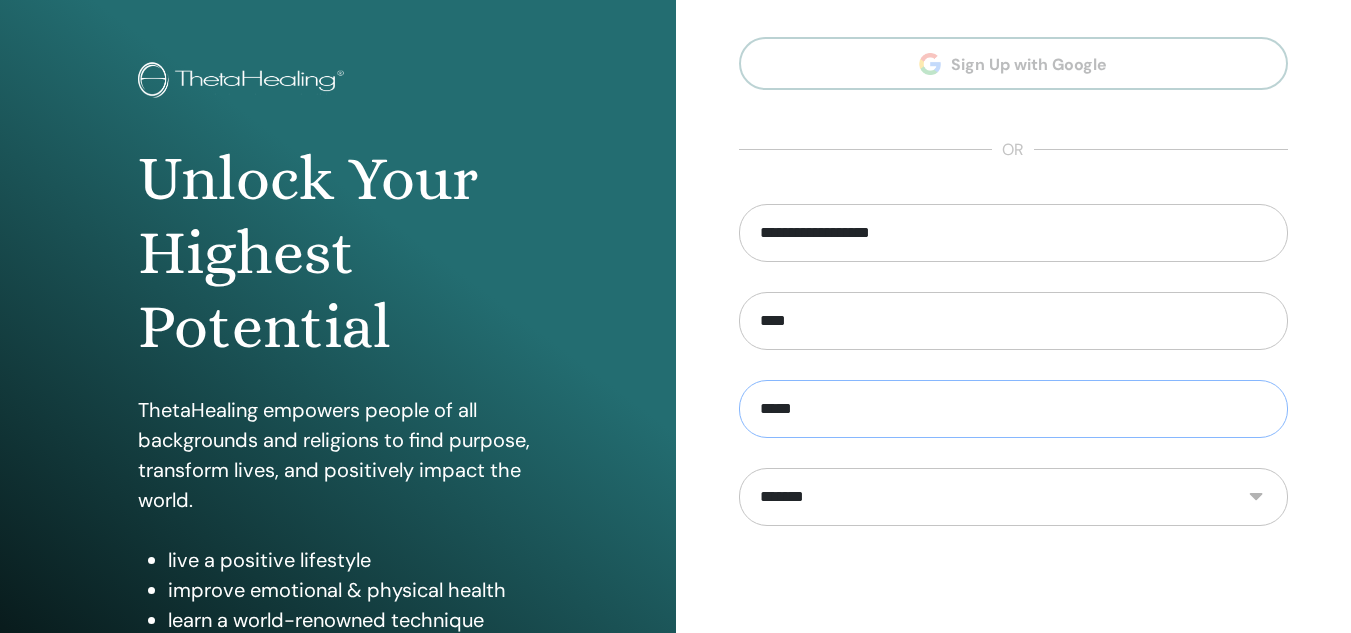 scroll, scrollTop: 200, scrollLeft: 0, axis: vertical 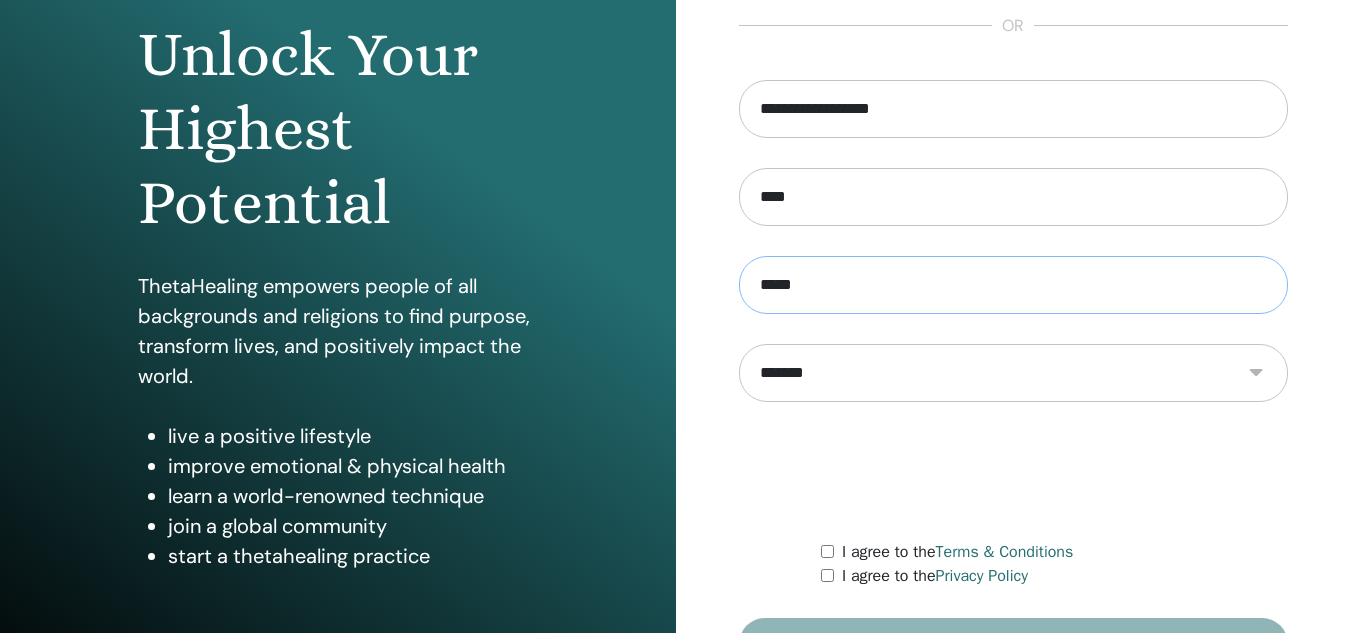 type on "*****" 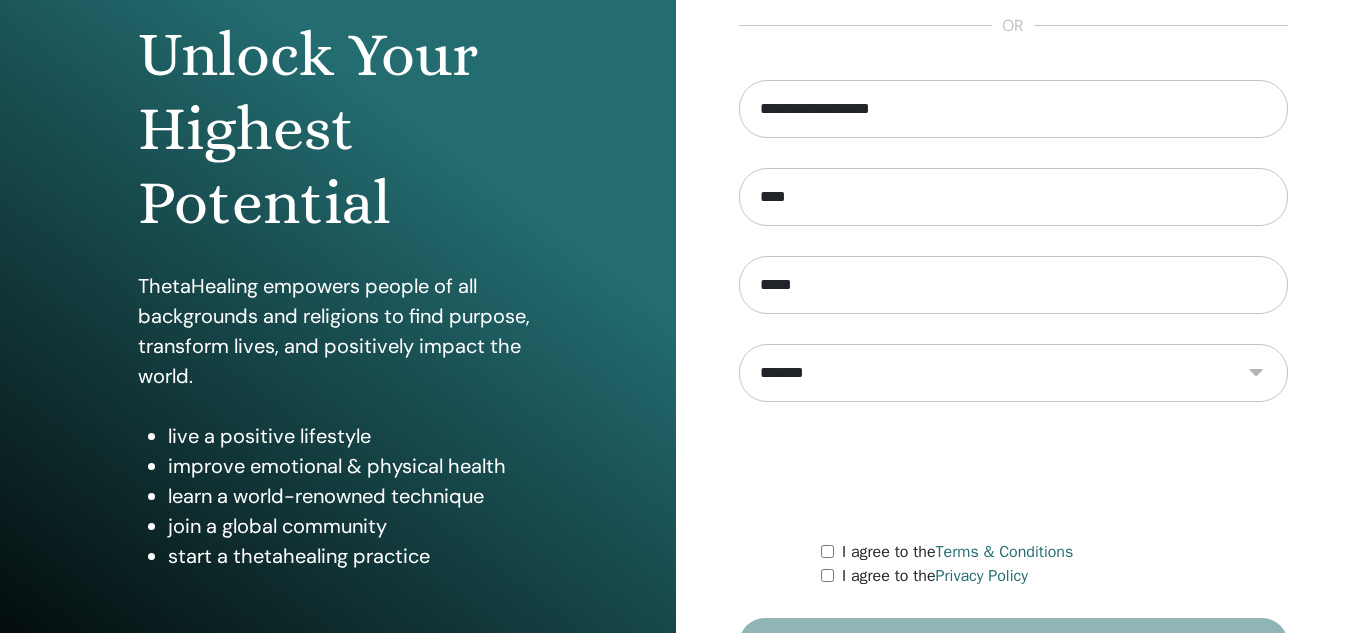 click on "**********" at bounding box center (1014, 373) 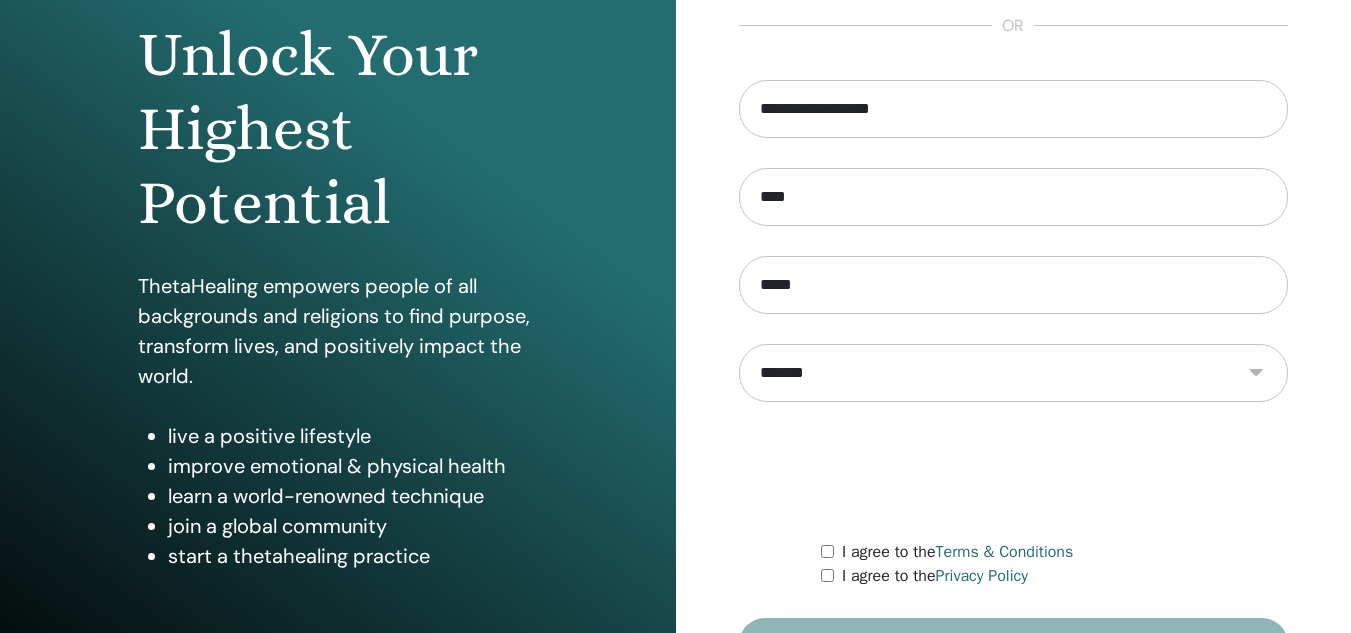 select on "***" 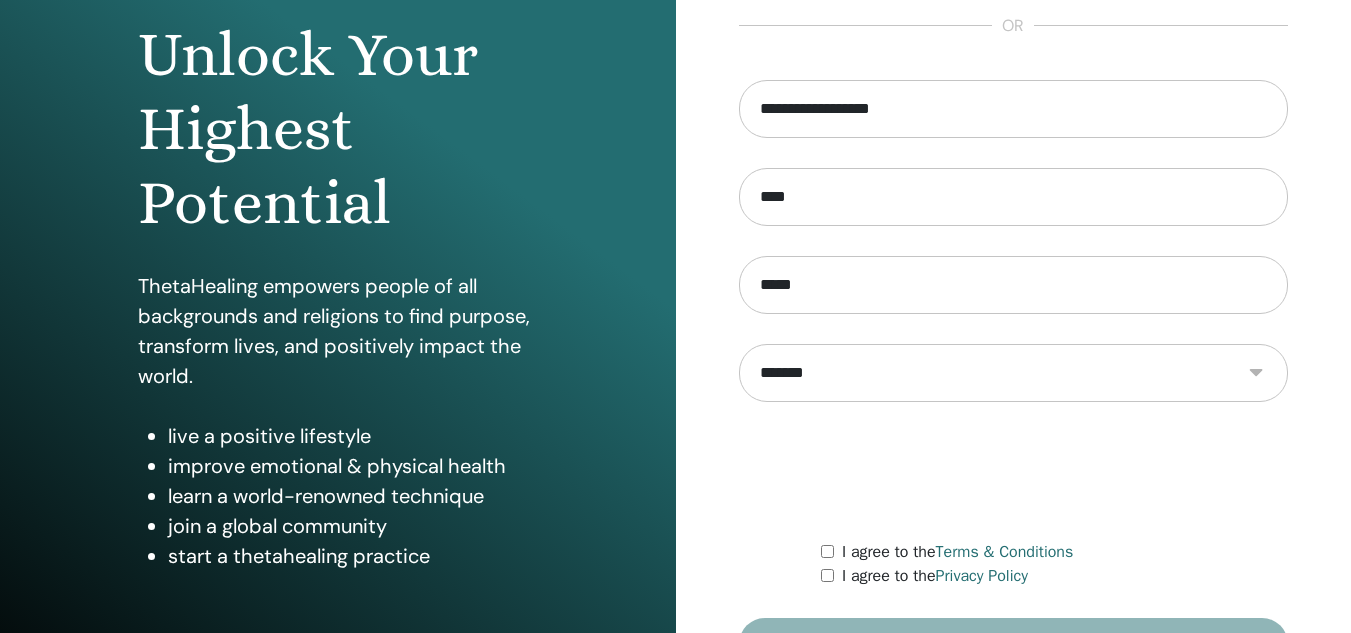 click on "**********" at bounding box center [1014, 373] 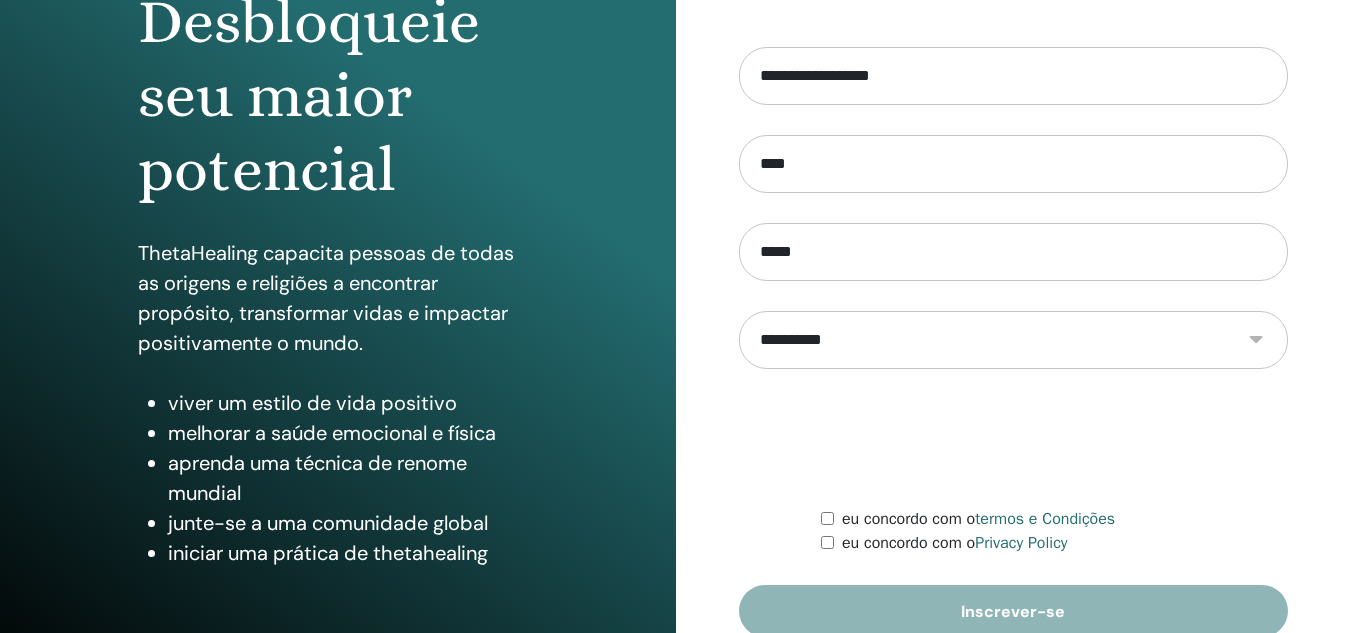 scroll, scrollTop: 300, scrollLeft: 0, axis: vertical 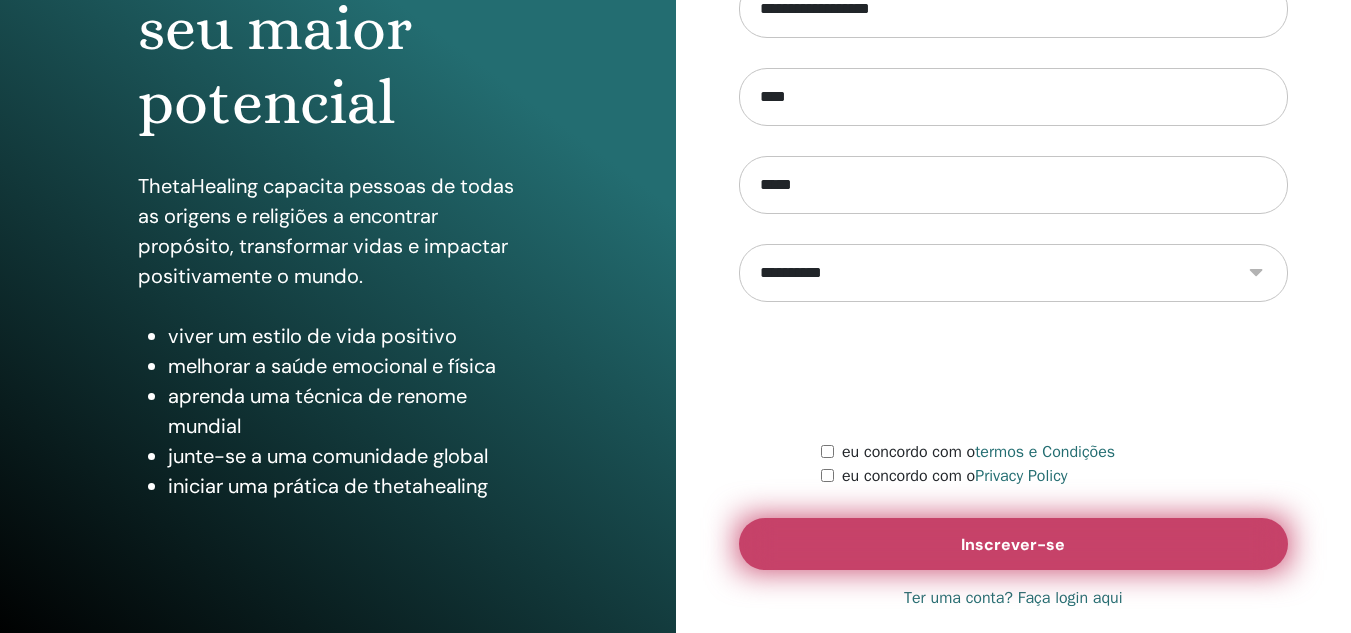 click on "Inscrever-se" at bounding box center [1014, 544] 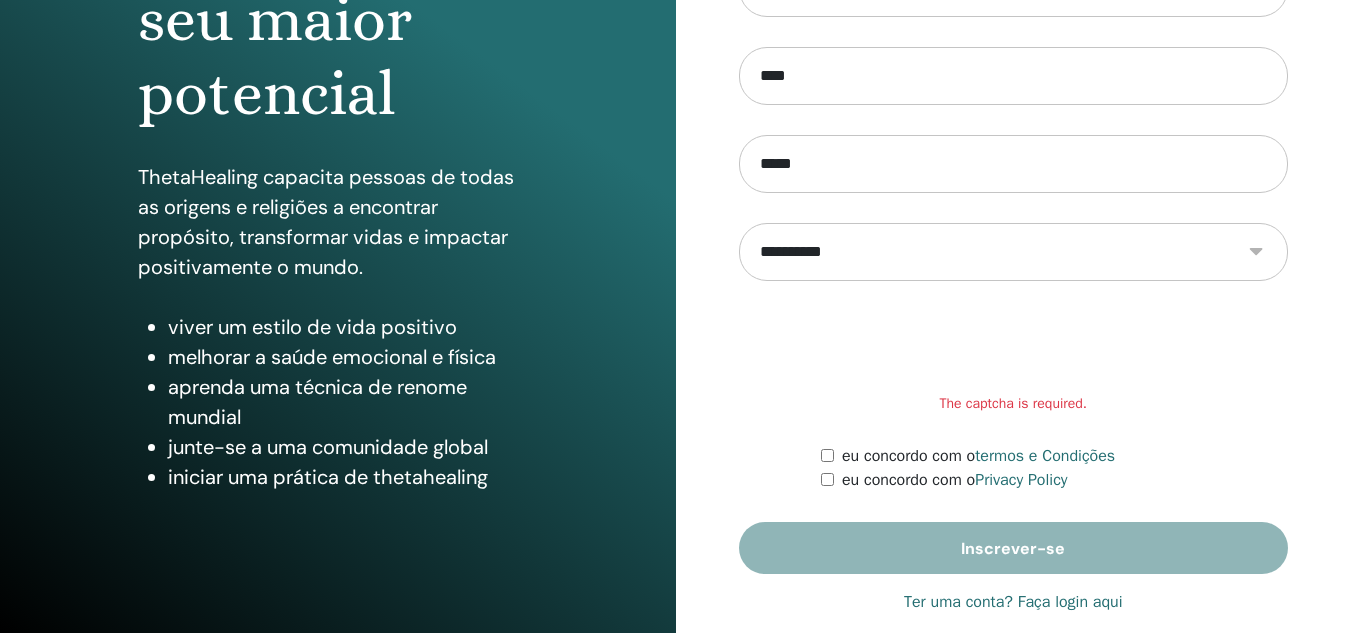 scroll, scrollTop: 327, scrollLeft: 0, axis: vertical 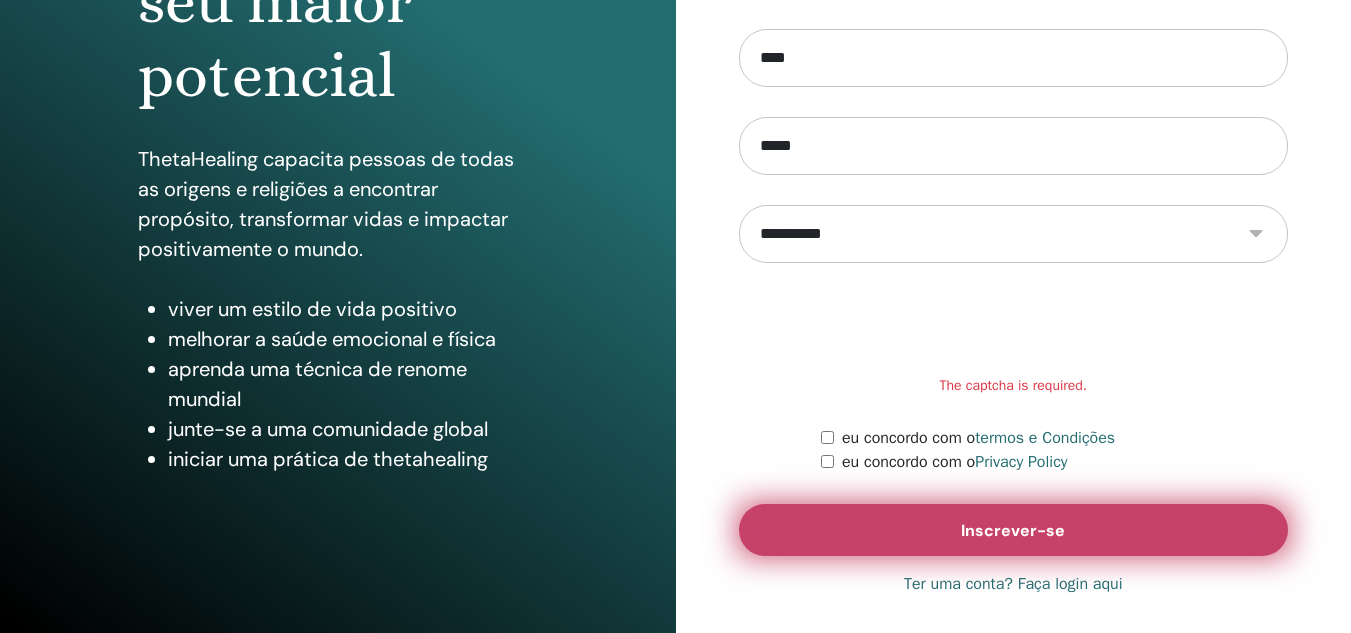 click on "Inscrever-se" at bounding box center (1014, 530) 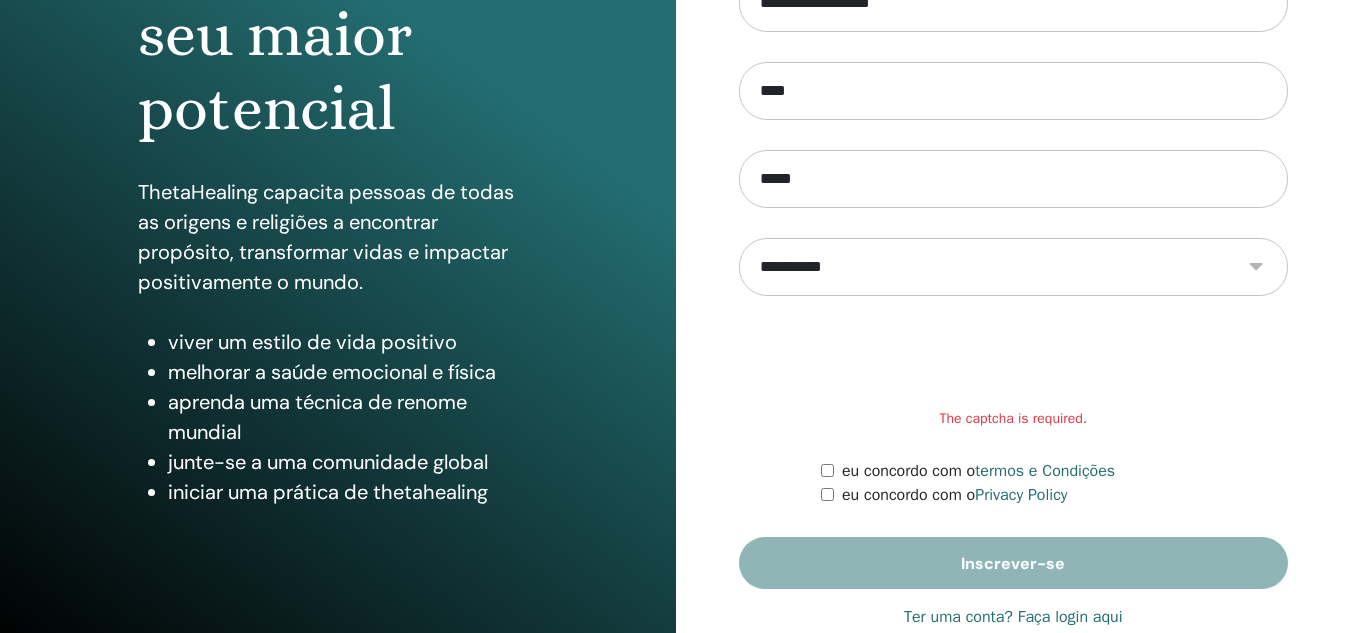 scroll, scrollTop: 327, scrollLeft: 0, axis: vertical 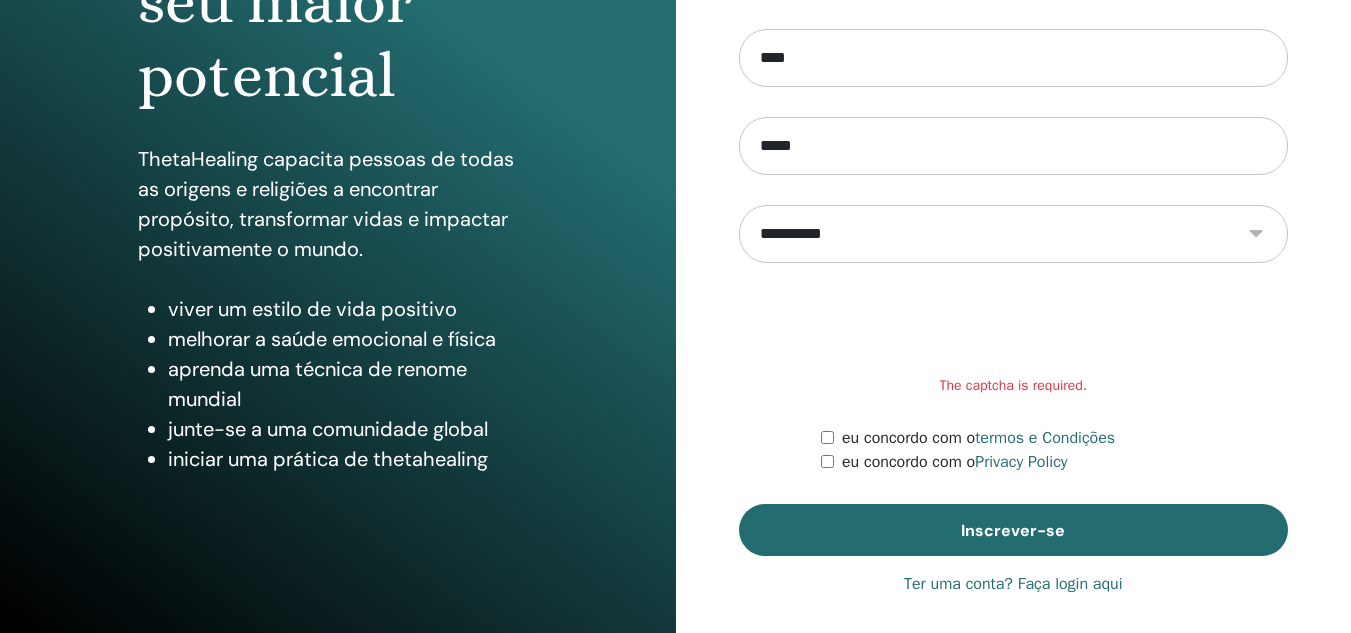 click on "Ter uma conta? Faça login aqui" at bounding box center [1013, 584] 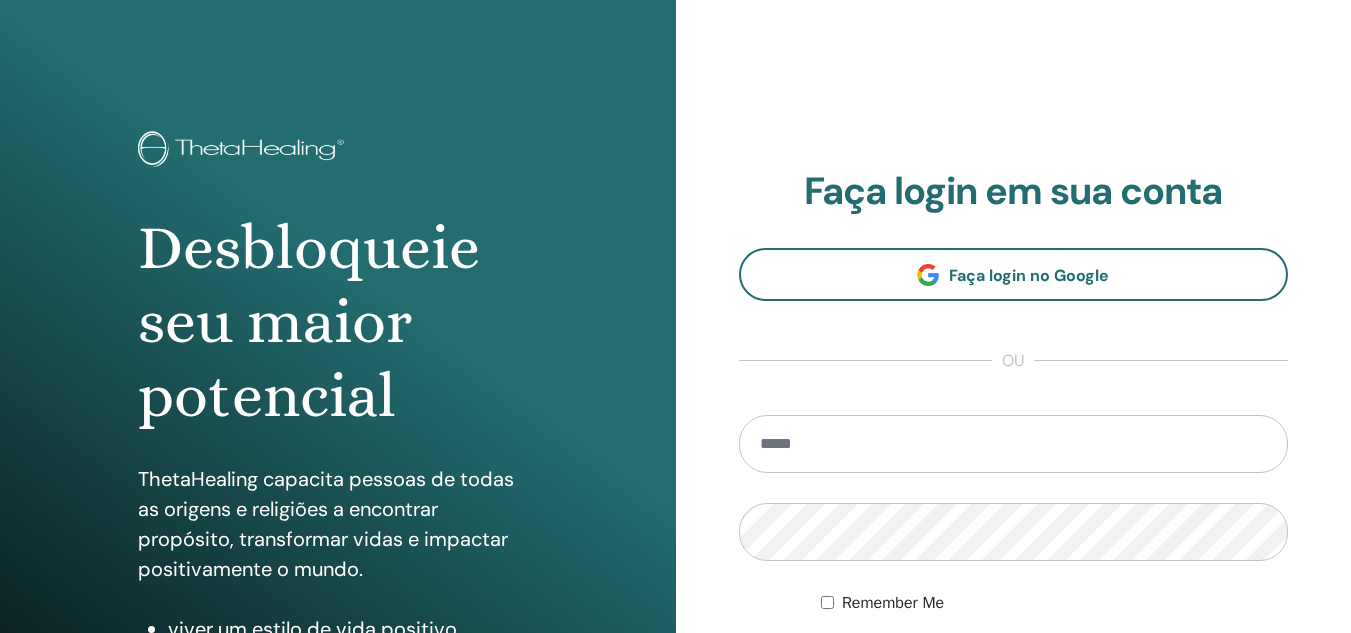 scroll, scrollTop: 0, scrollLeft: 0, axis: both 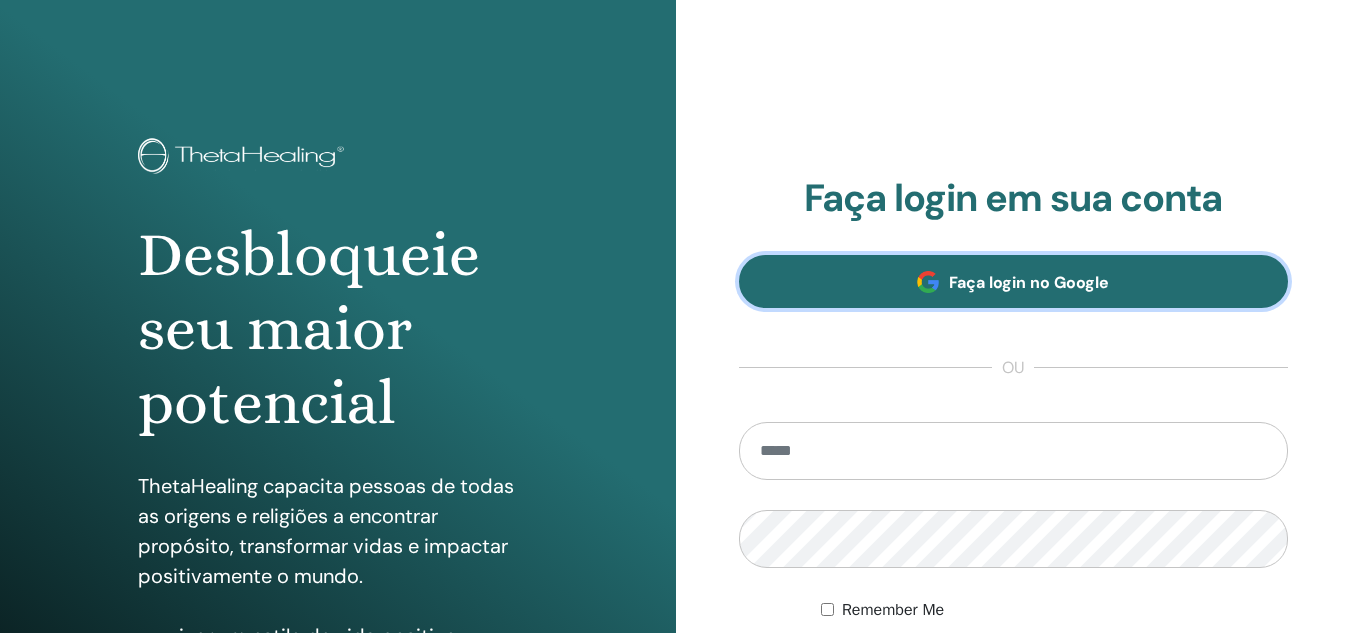 click on "Faça login no Google" at bounding box center [1014, 281] 